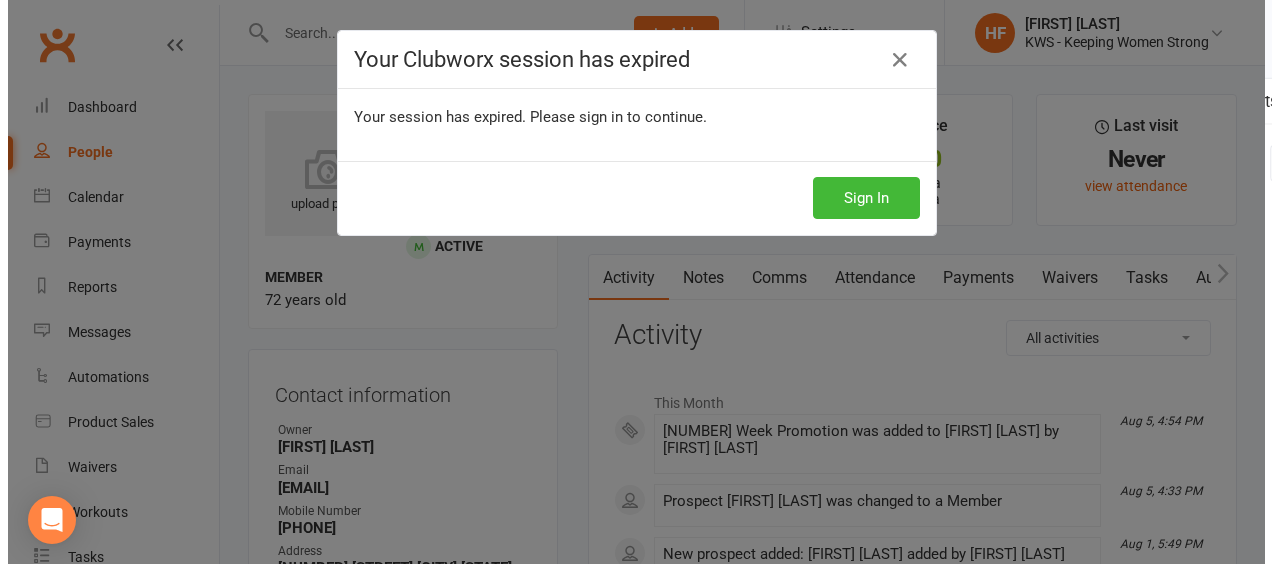 scroll, scrollTop: 0, scrollLeft: 0, axis: both 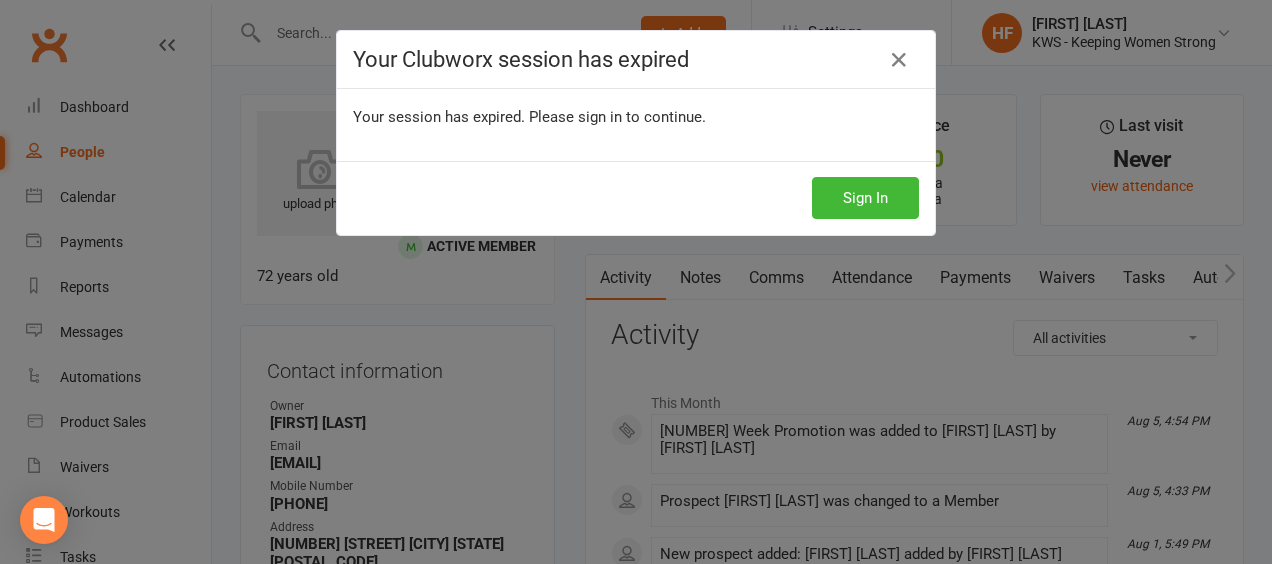 click on "Your Clubworx session has expired Your session has expired. Please sign in to continue. Sign In" at bounding box center [636, 282] 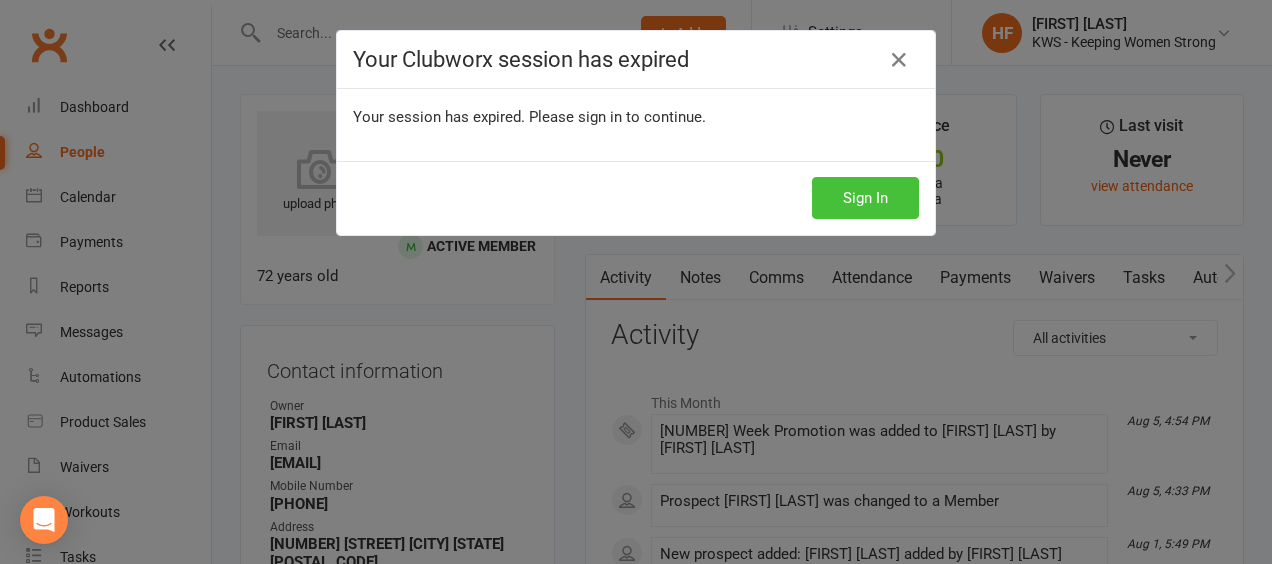 click on "Sign In" at bounding box center [865, 198] 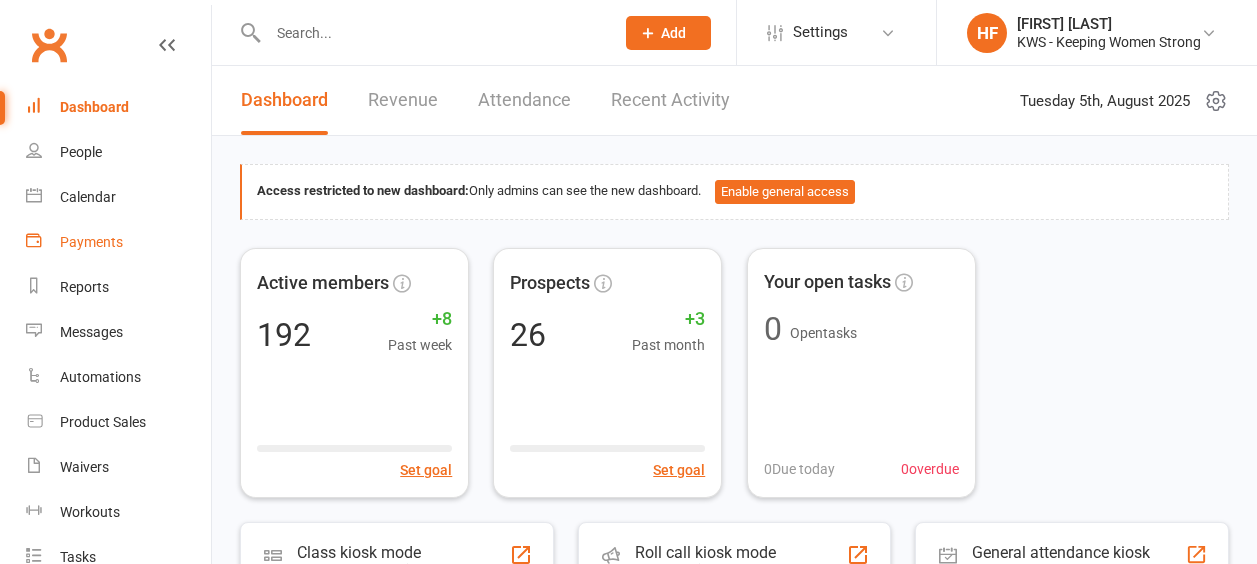 scroll, scrollTop: 0, scrollLeft: 0, axis: both 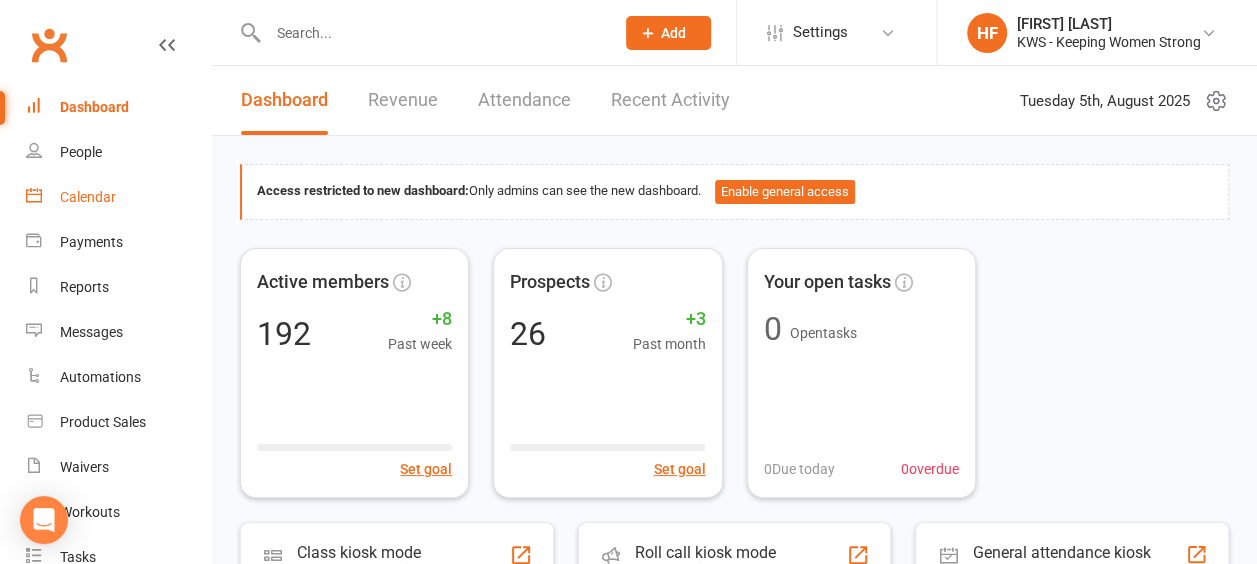 click on "Calendar" at bounding box center [88, 197] 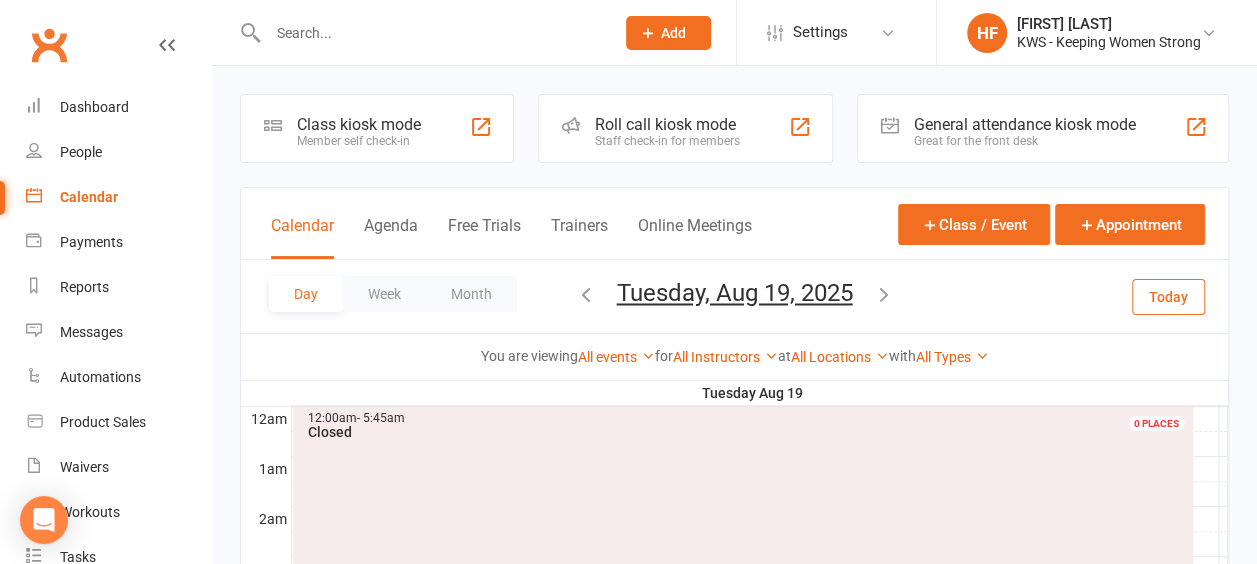 click at bounding box center [884, 294] 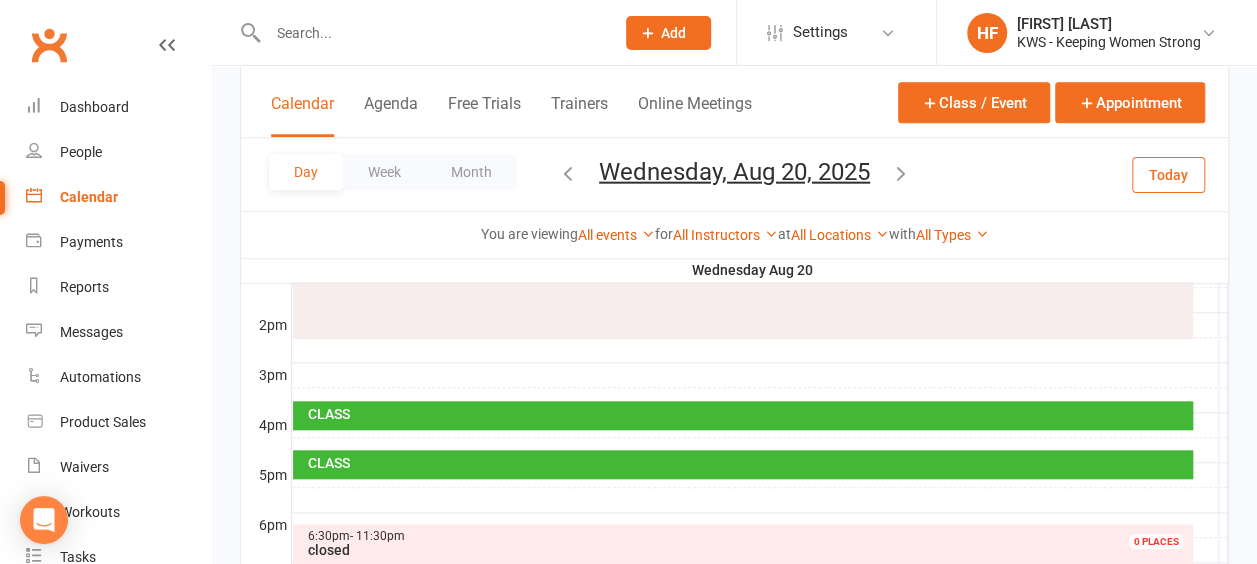 scroll, scrollTop: 800, scrollLeft: 0, axis: vertical 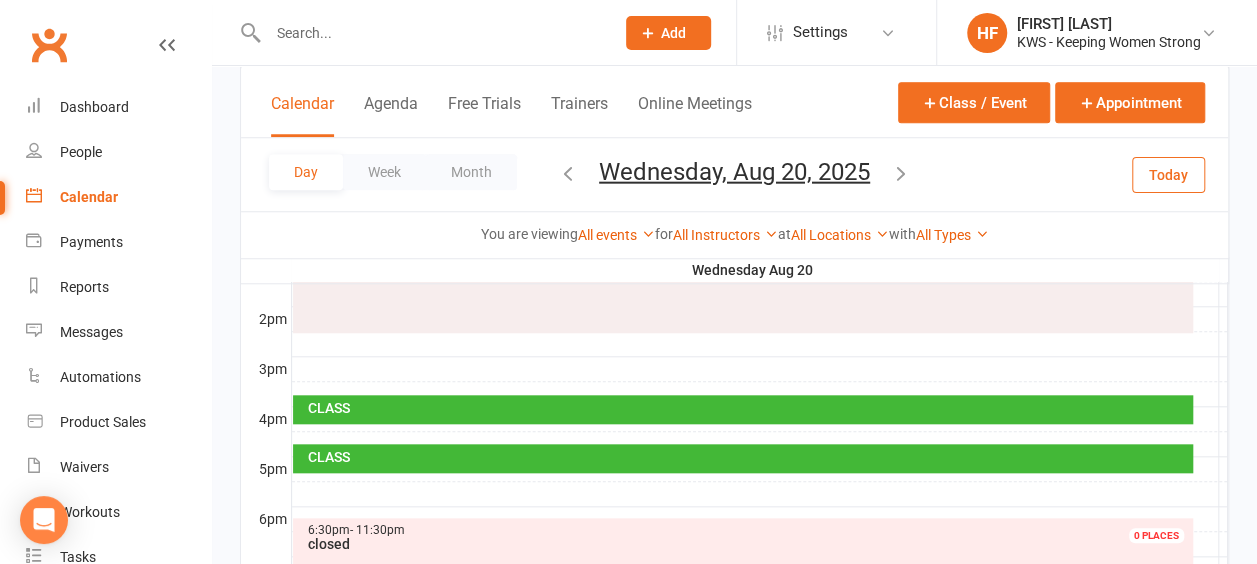 click at bounding box center (760, 494) 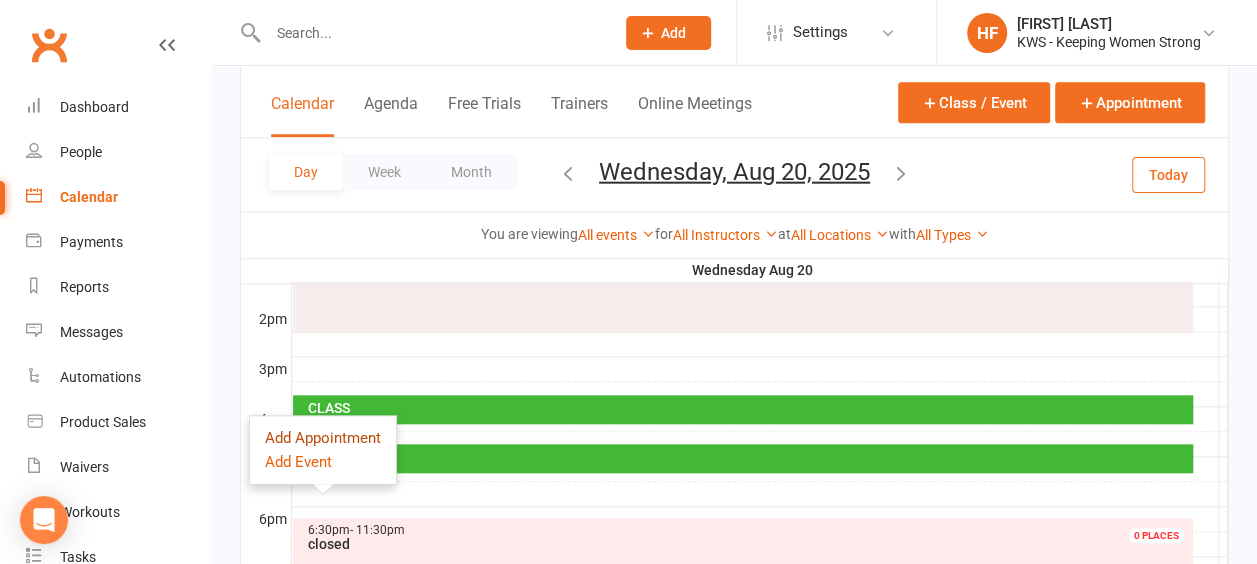 click on "Add Appointment" at bounding box center [323, 438] 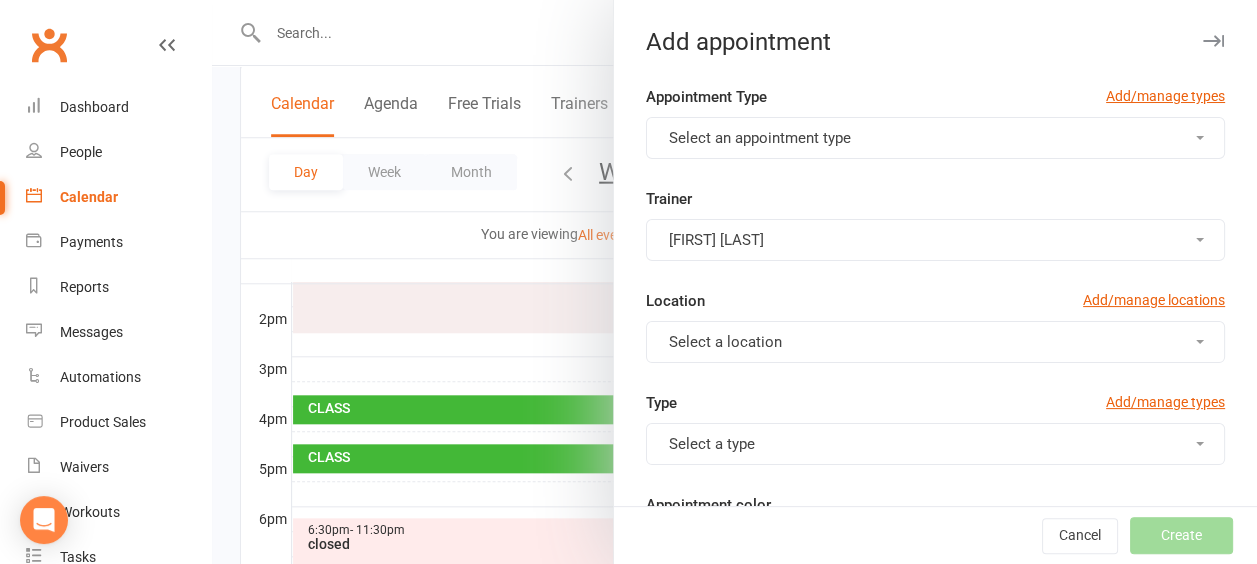 click on "Select an appointment type" at bounding box center (935, 138) 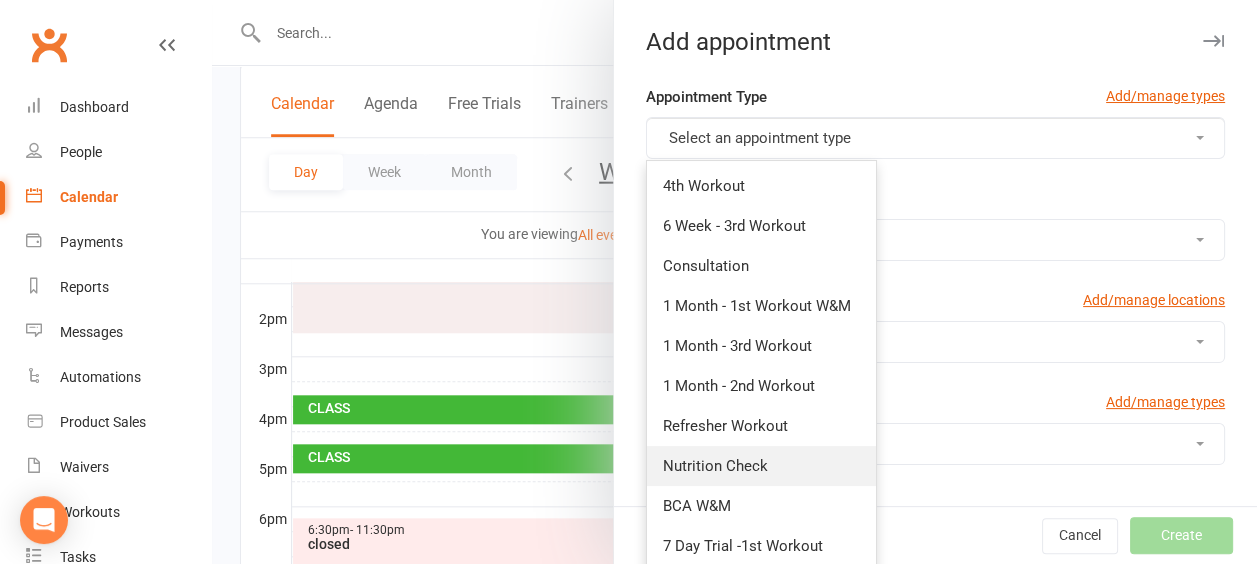 click on "Nutrition Check" at bounding box center [715, 466] 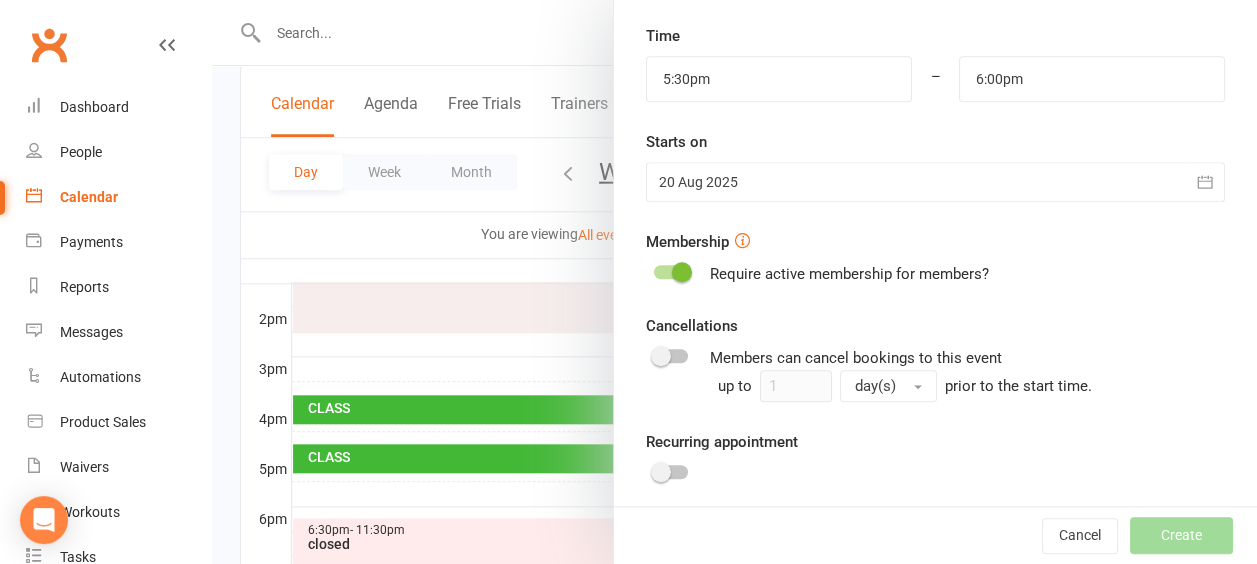 scroll, scrollTop: 674, scrollLeft: 0, axis: vertical 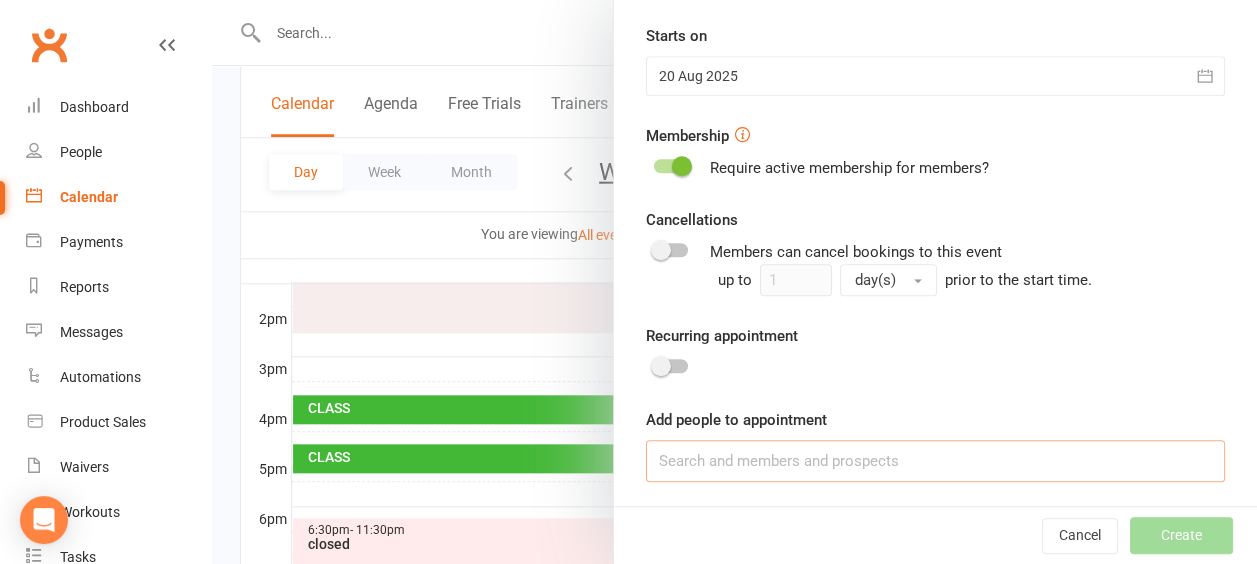 click at bounding box center (935, 461) 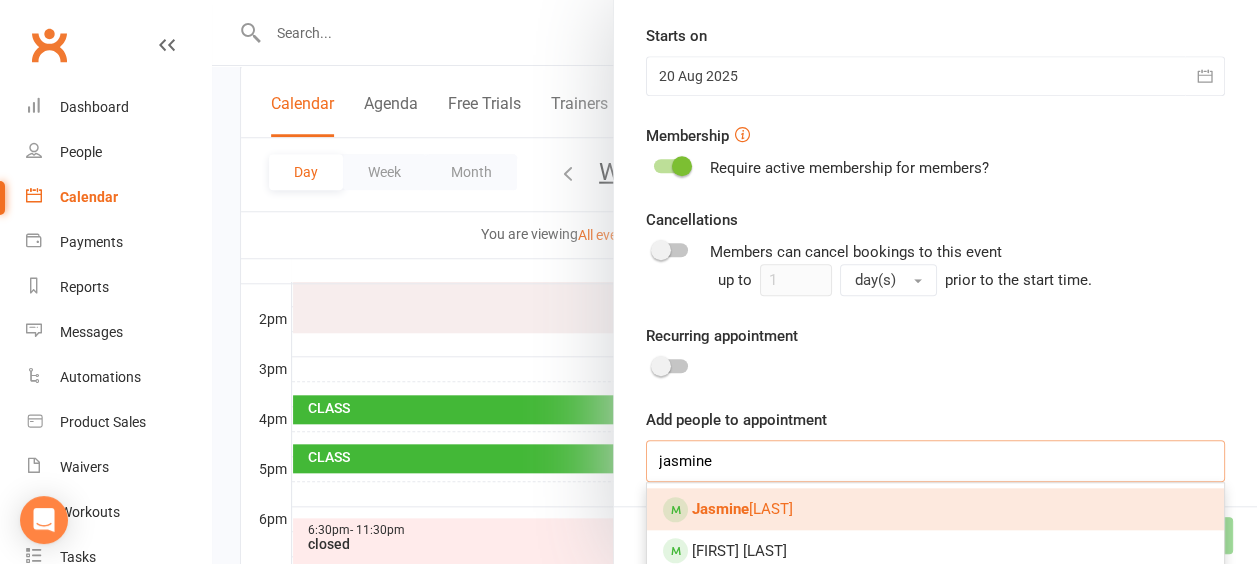 type on "jasmine" 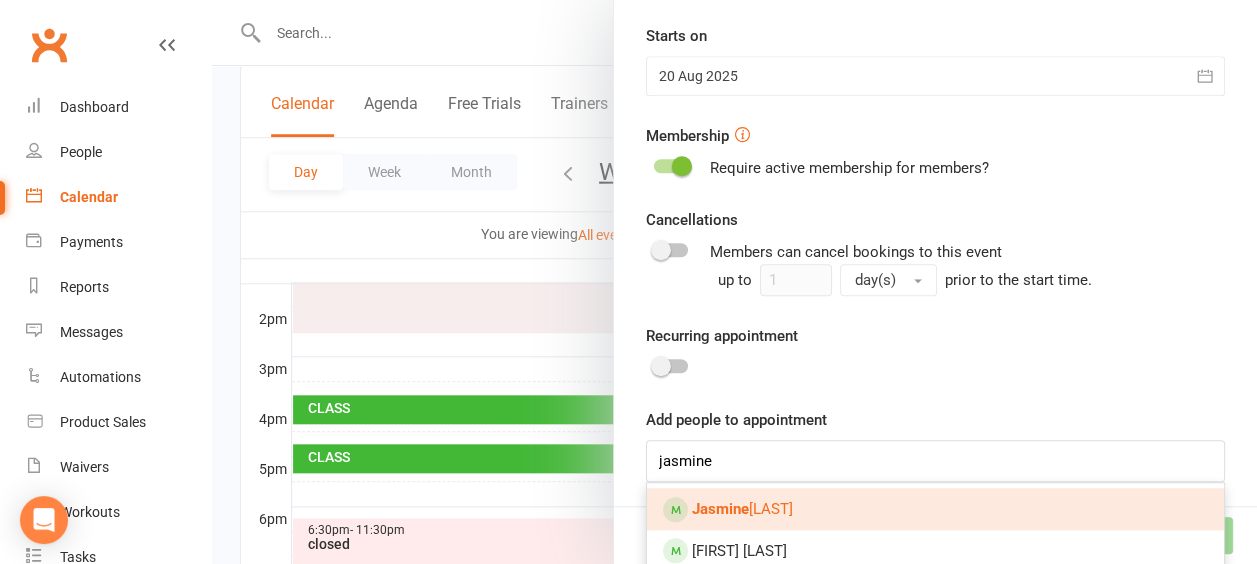 click on "[FIRST] [LAST]" at bounding box center (935, 509) 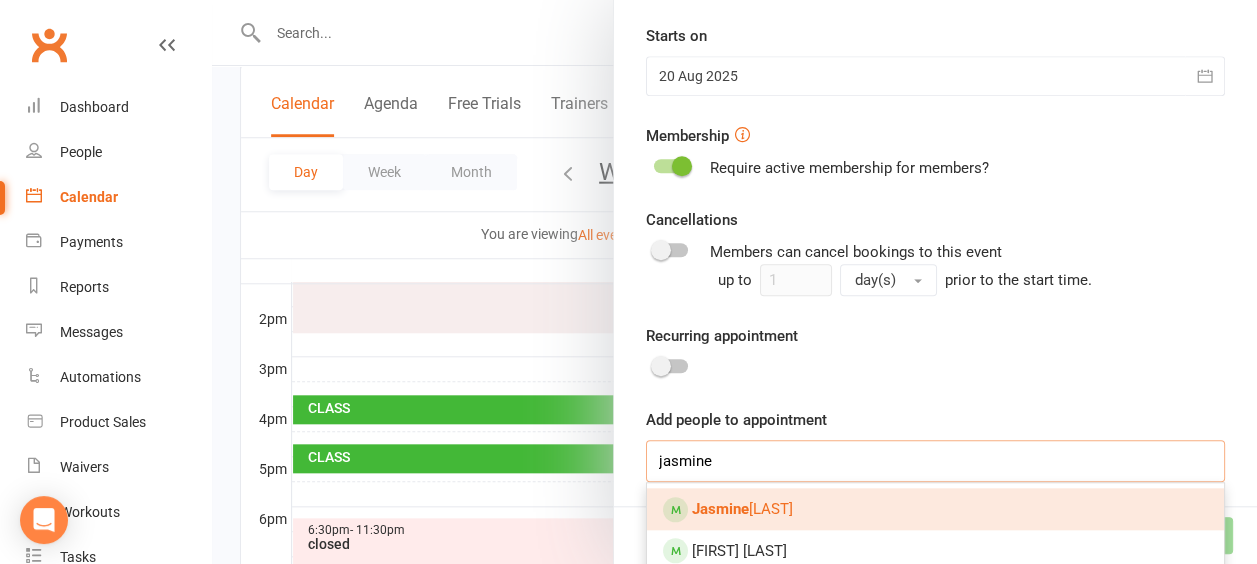 type 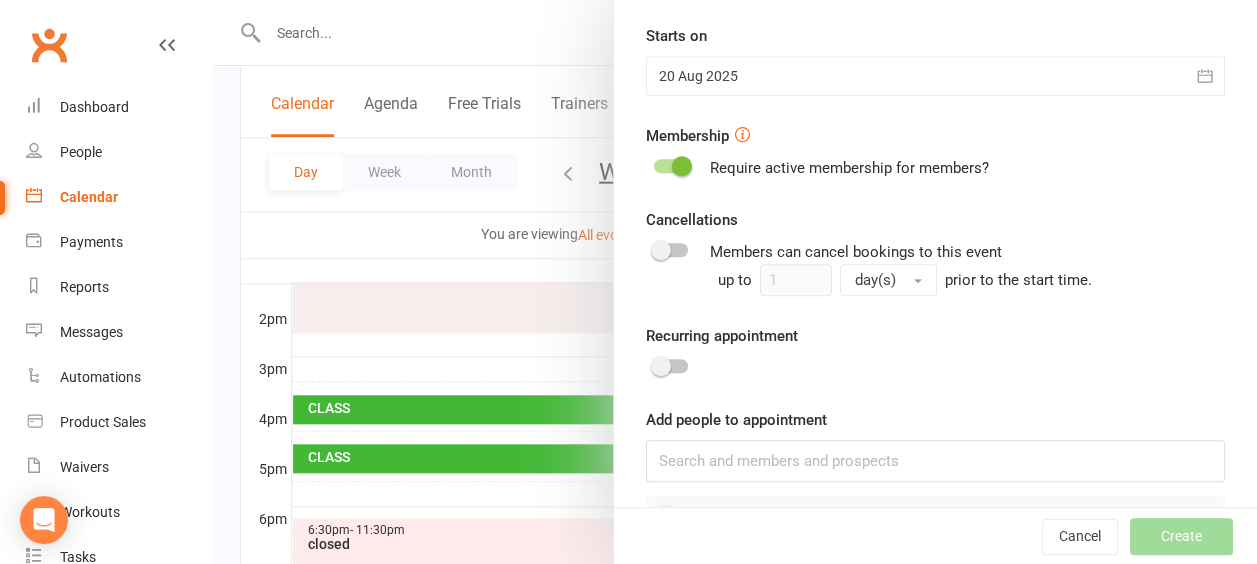 click on "Cancel Create" at bounding box center [935, 535] 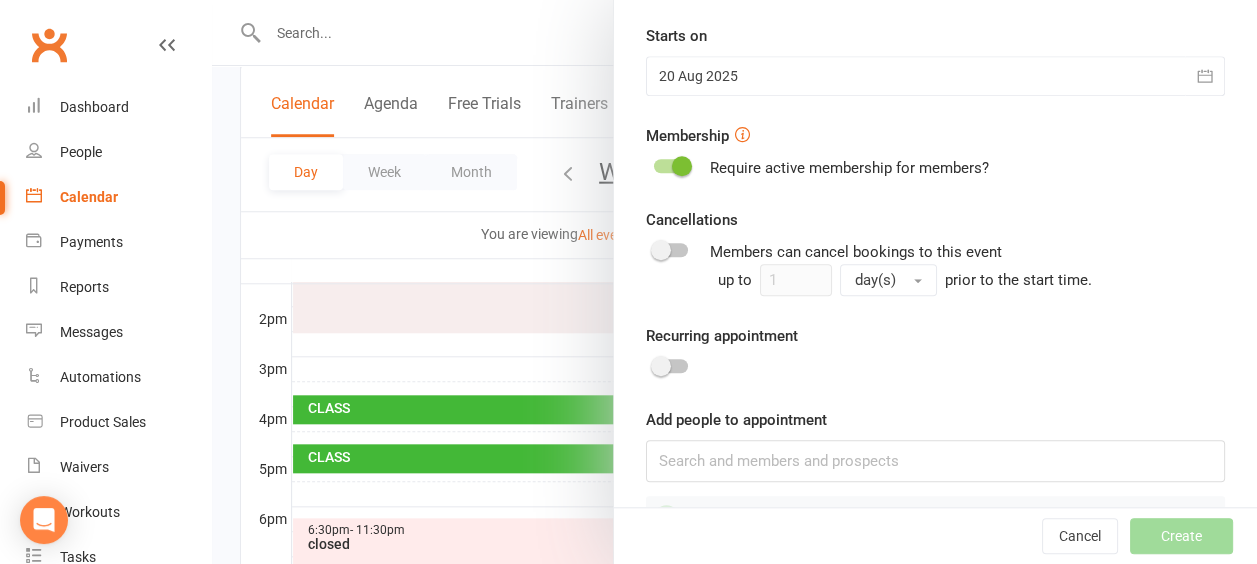click on "Cancel Create" at bounding box center [935, 535] 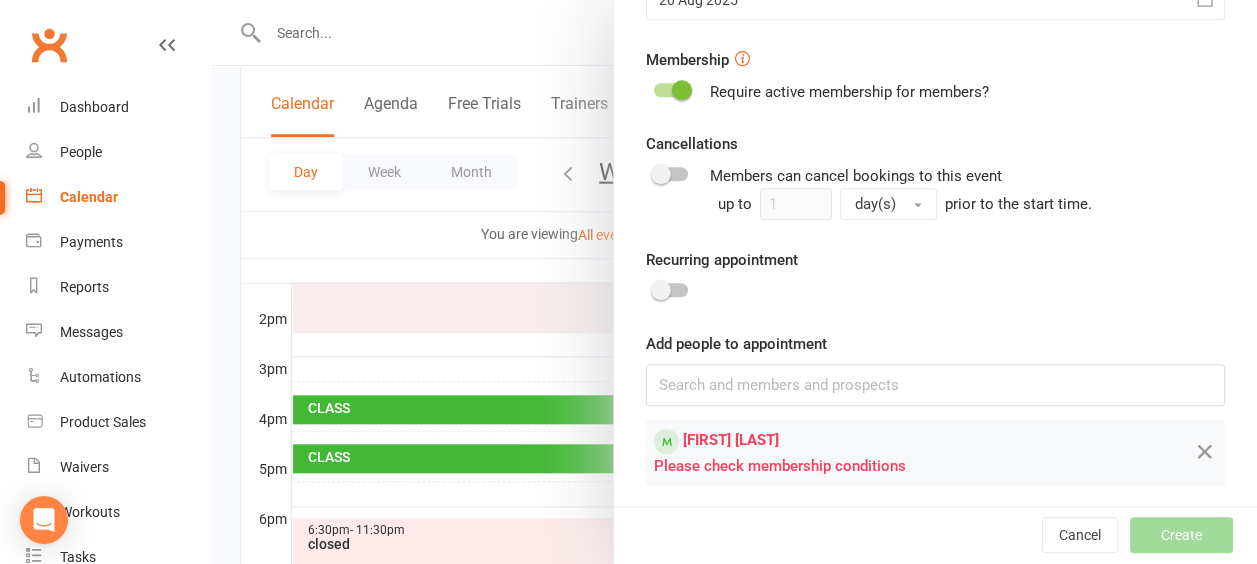 scroll, scrollTop: 752, scrollLeft: 0, axis: vertical 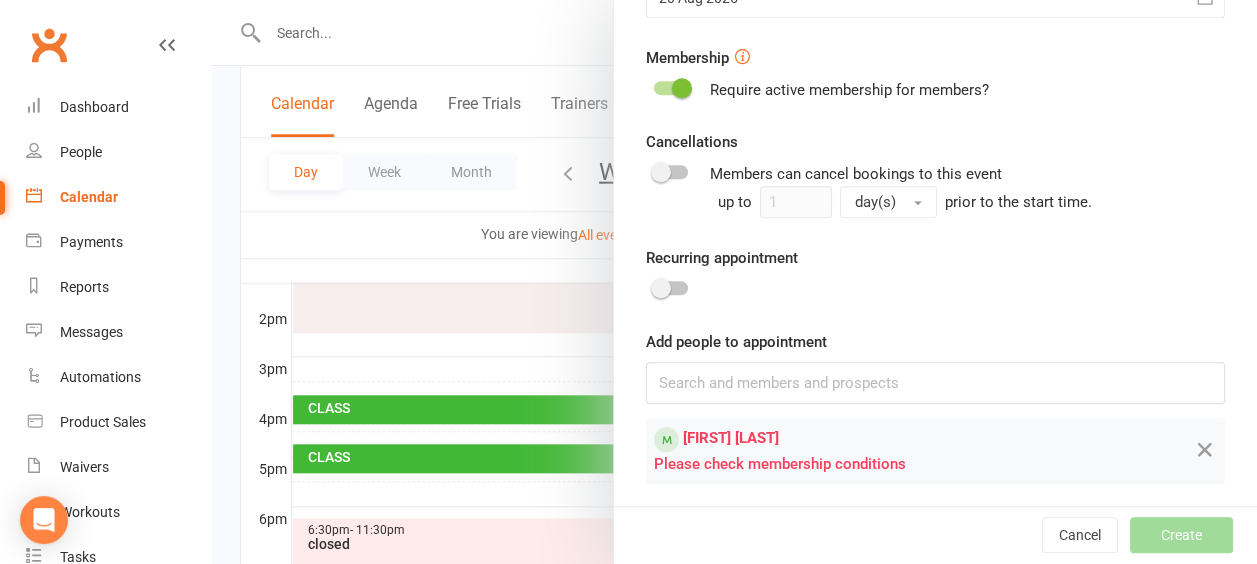 click at bounding box center [734, 282] 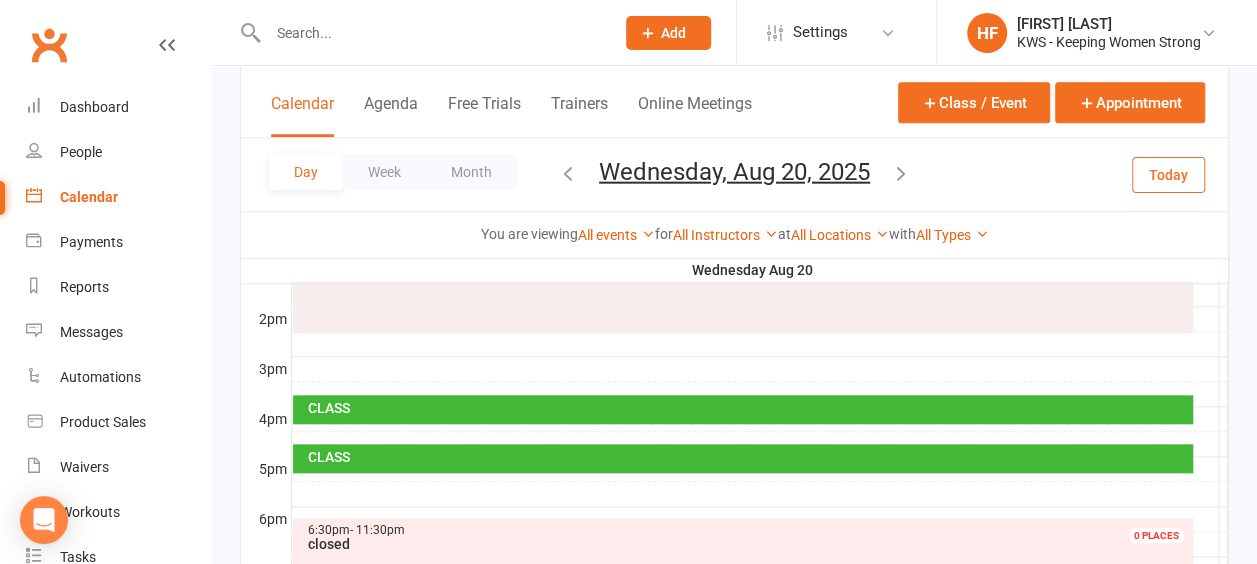click at bounding box center [431, 33] 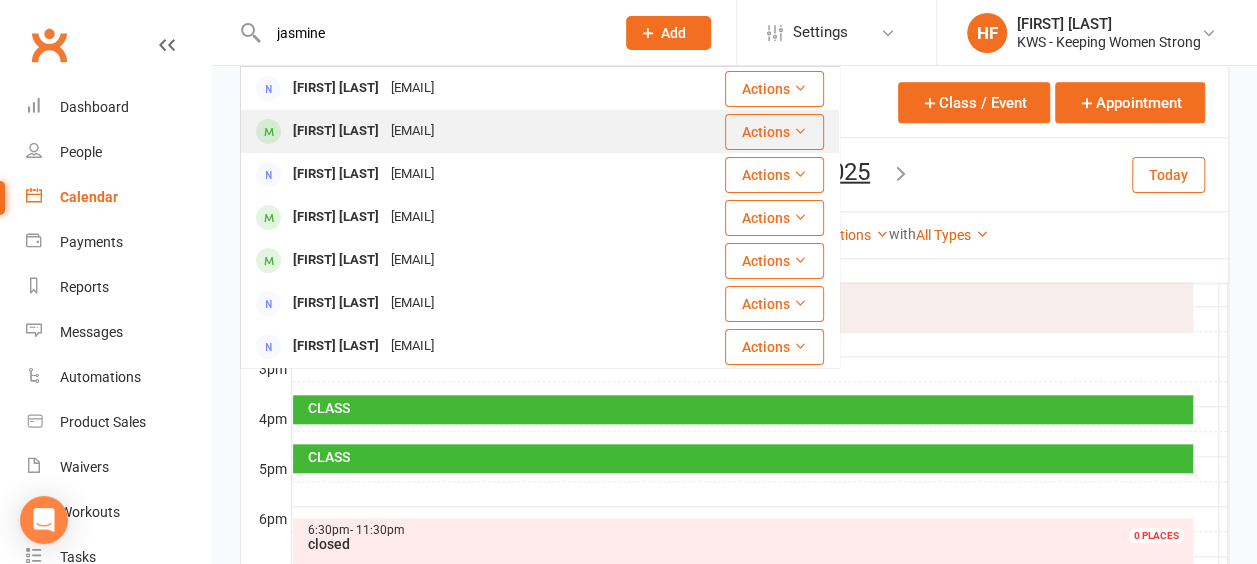 type on "jasmine" 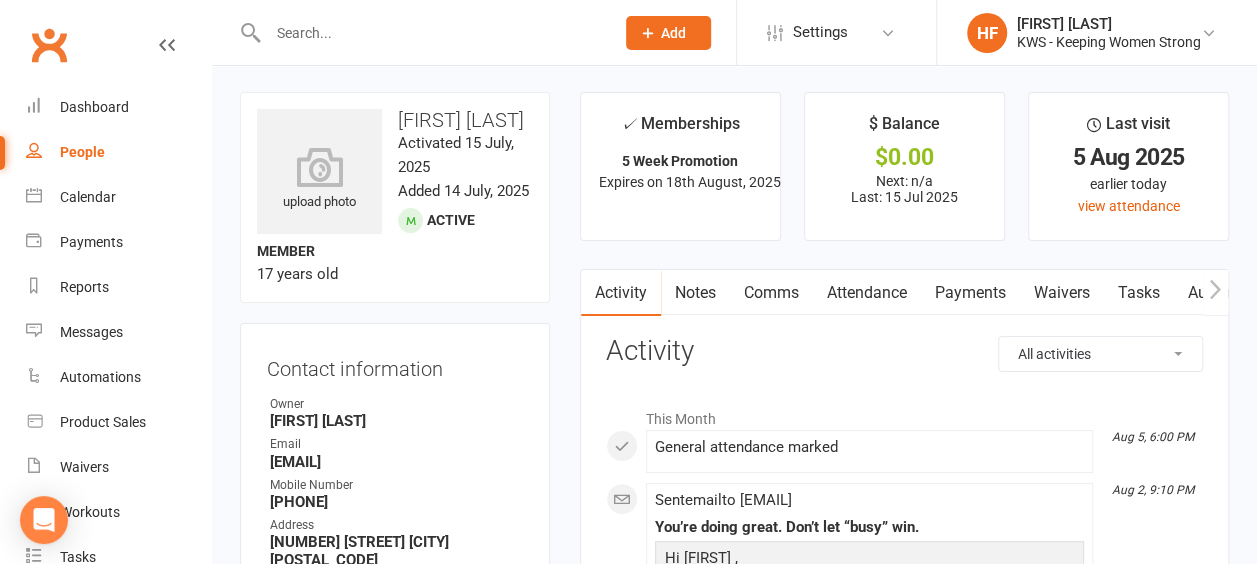 scroll, scrollTop: 0, scrollLeft: 0, axis: both 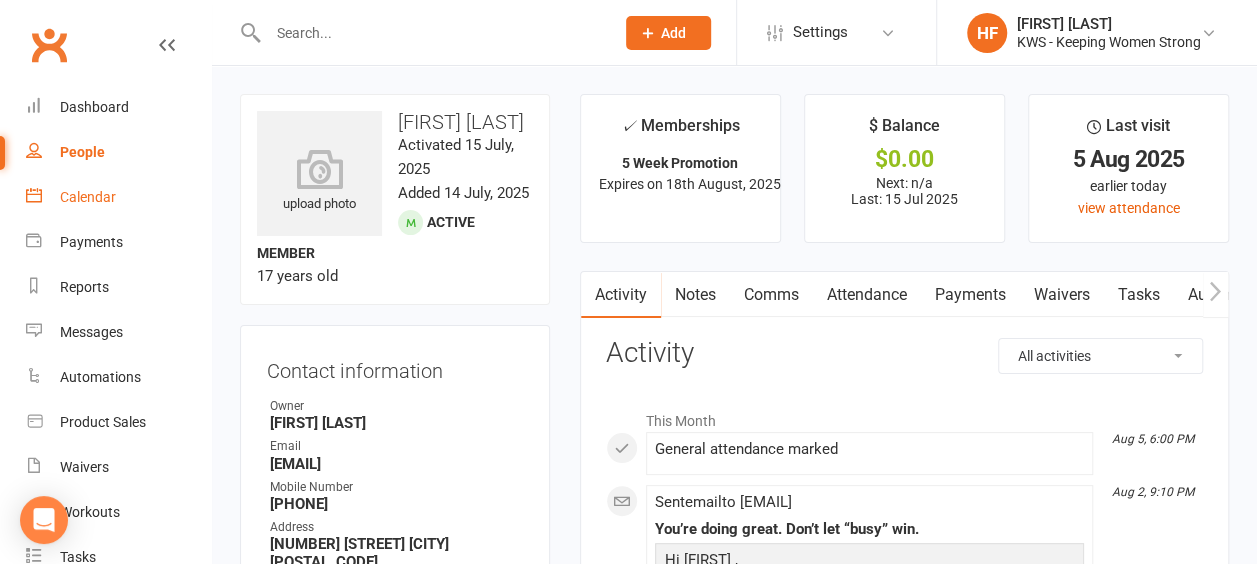 click on "Calendar" at bounding box center [88, 197] 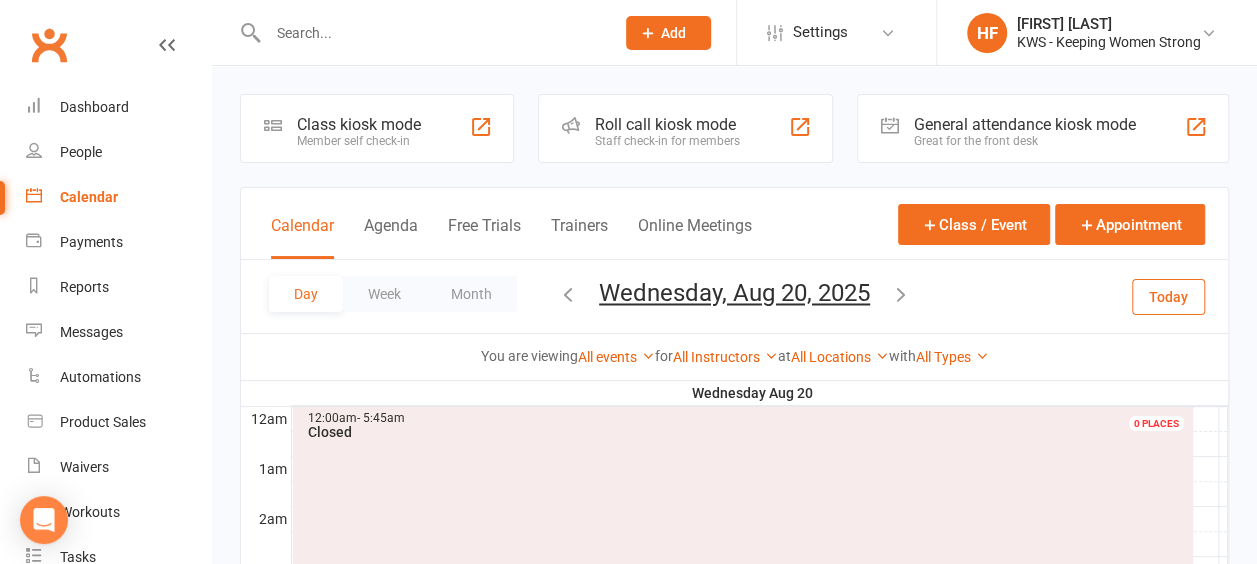 click at bounding box center (568, 294) 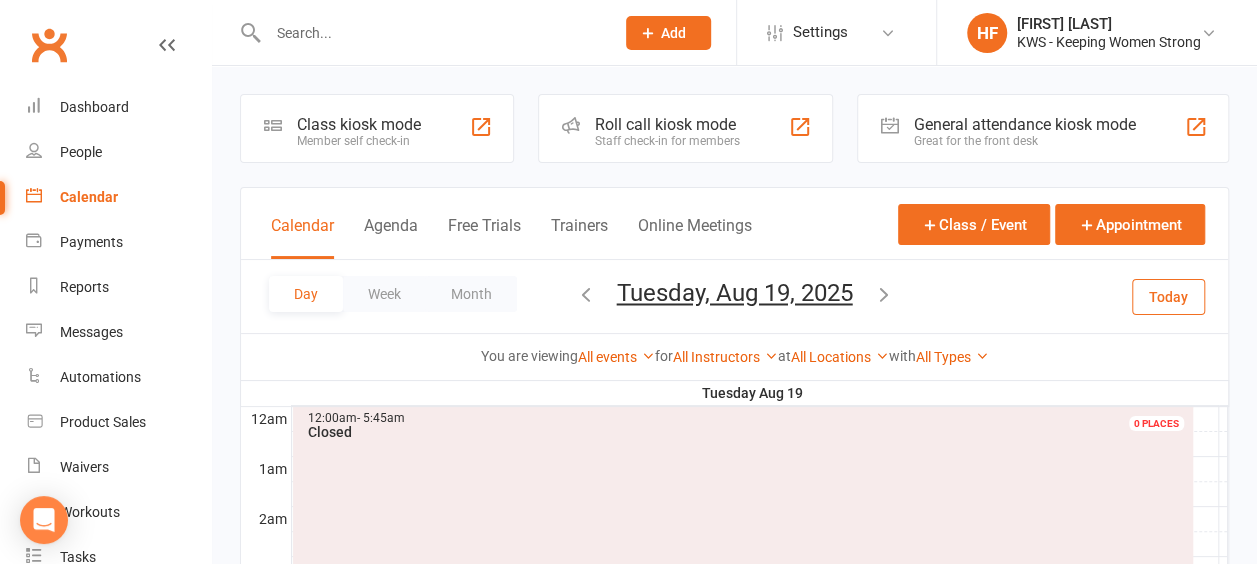 click at bounding box center (586, 294) 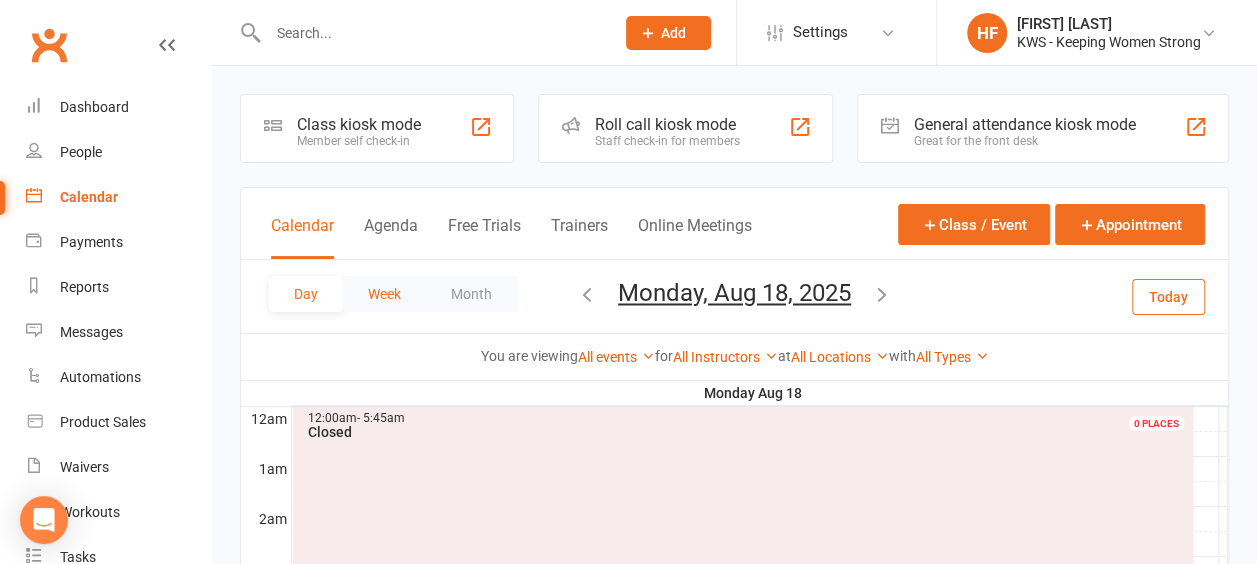 click on "Week" at bounding box center [384, 294] 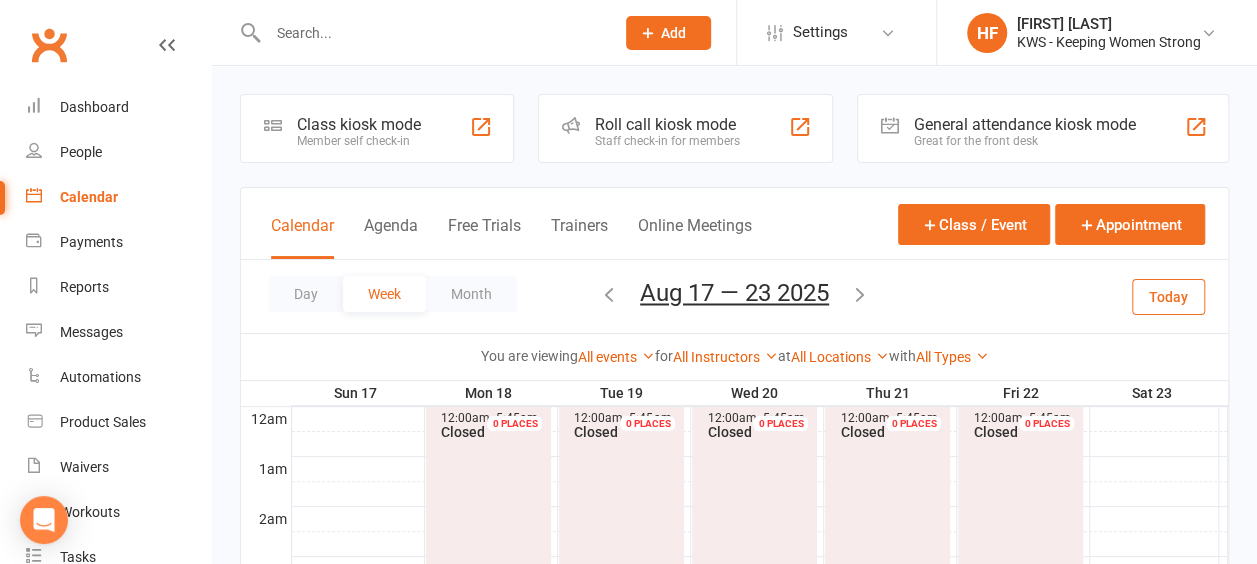 click at bounding box center (609, 294) 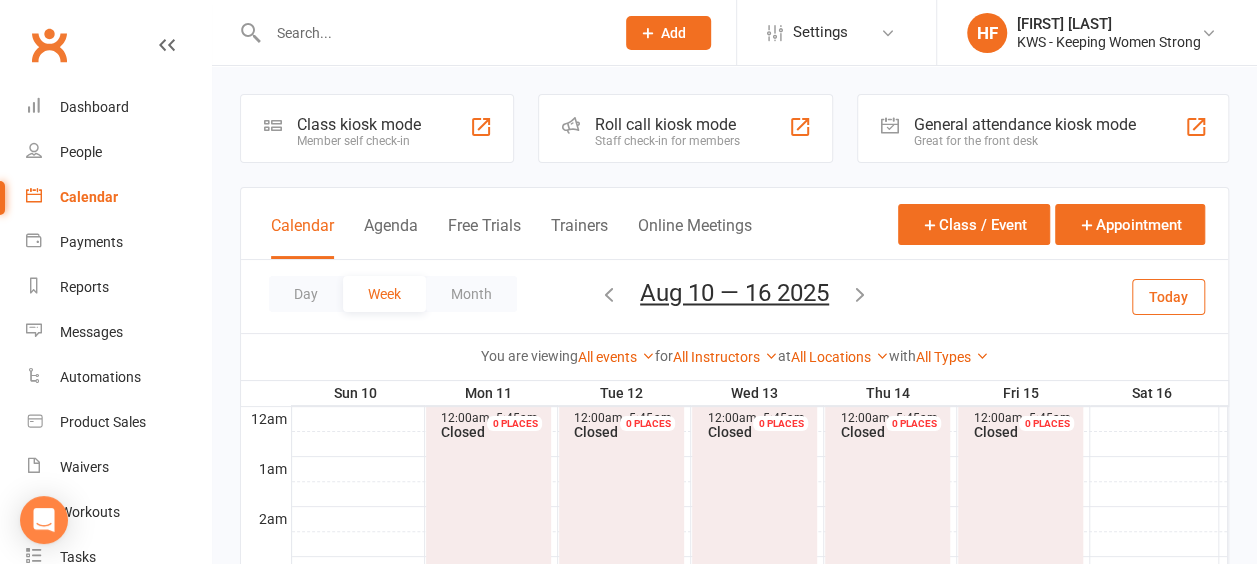 click at bounding box center (609, 294) 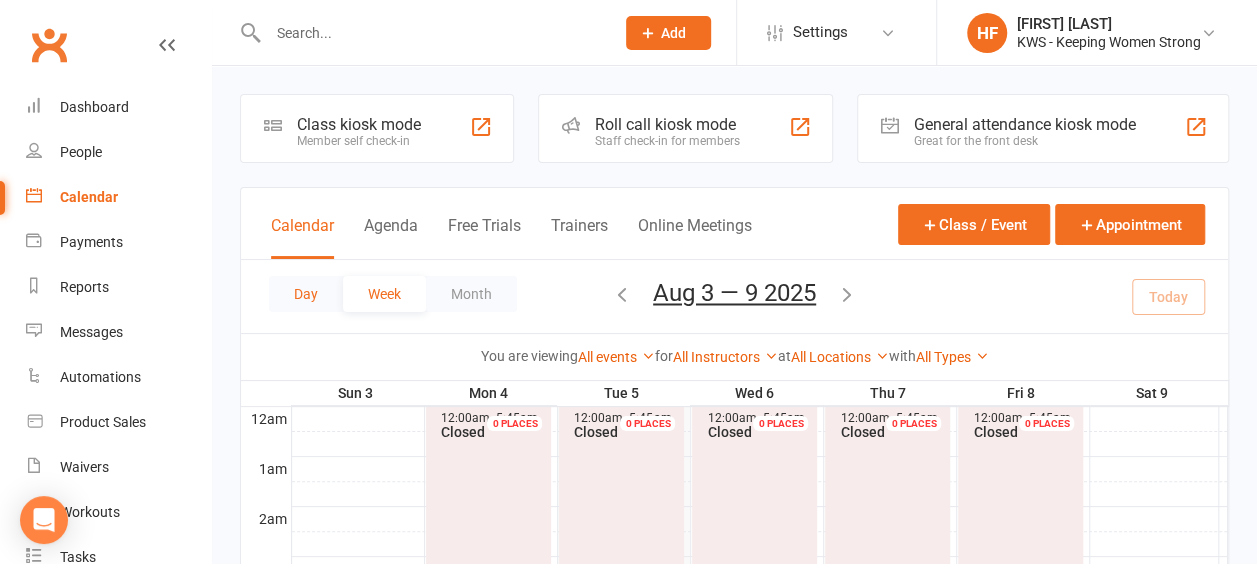 click on "Day" at bounding box center [306, 294] 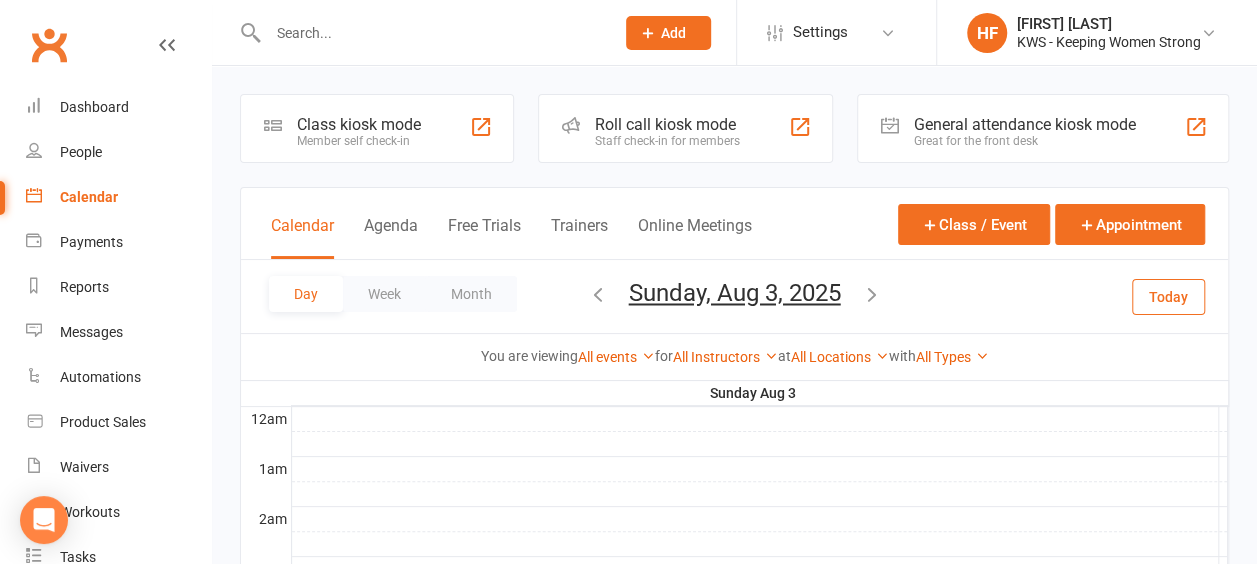 click at bounding box center (872, 294) 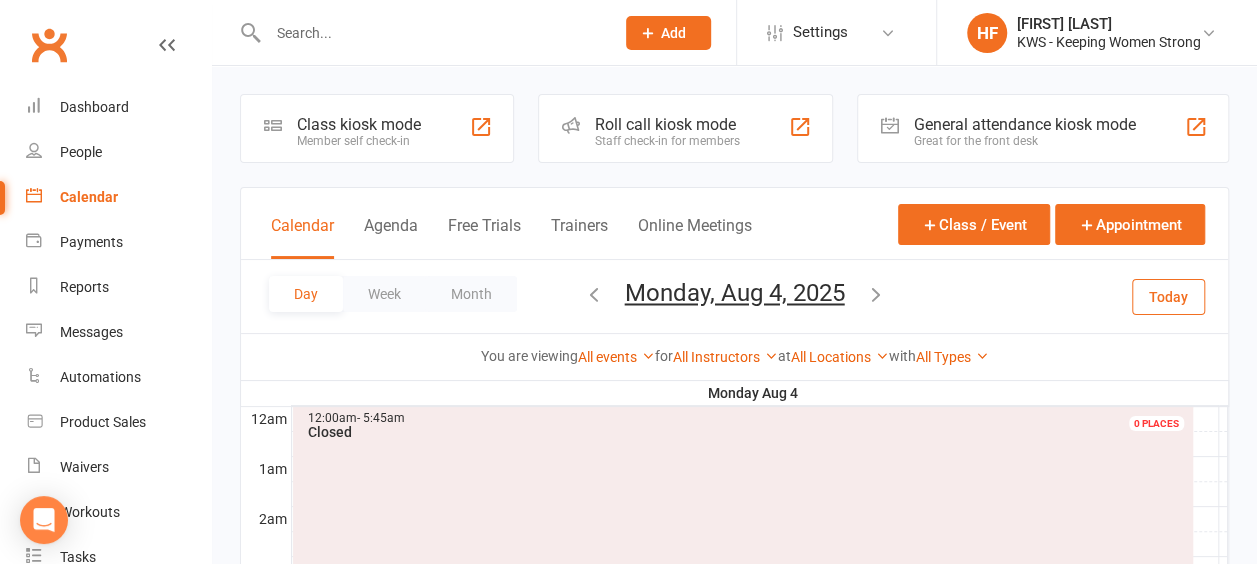 click at bounding box center (876, 294) 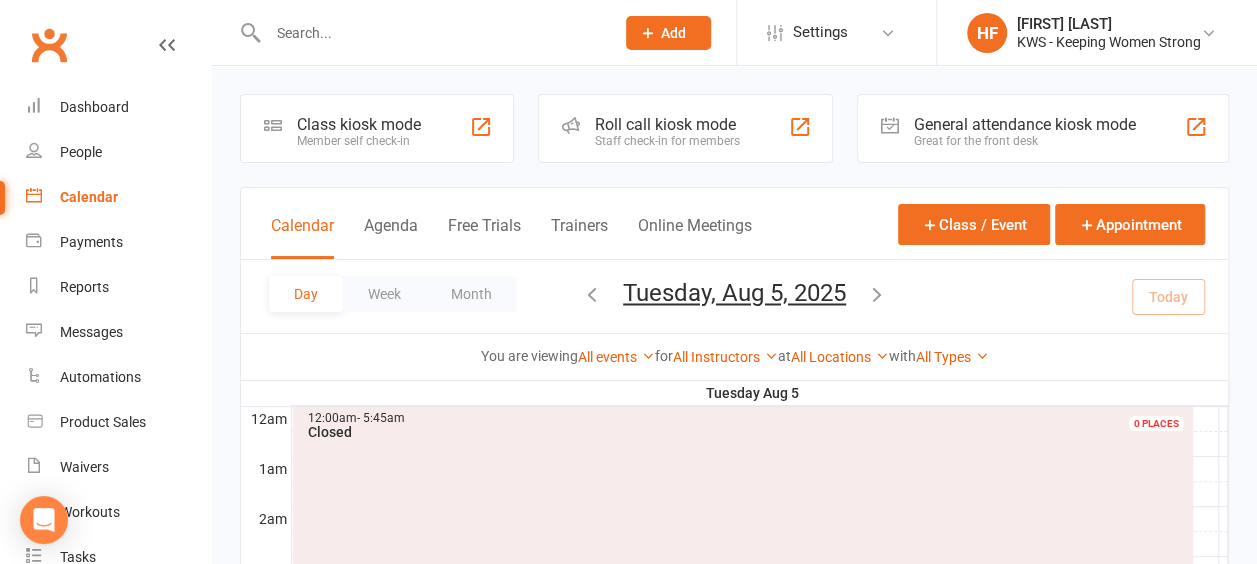 click at bounding box center [877, 294] 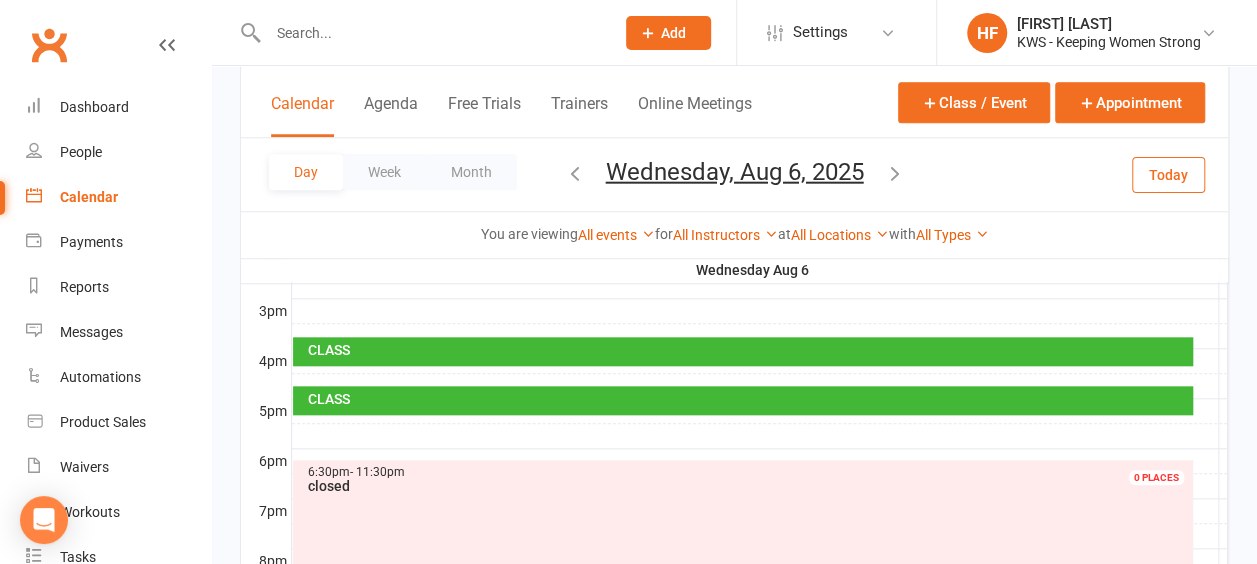scroll, scrollTop: 900, scrollLeft: 0, axis: vertical 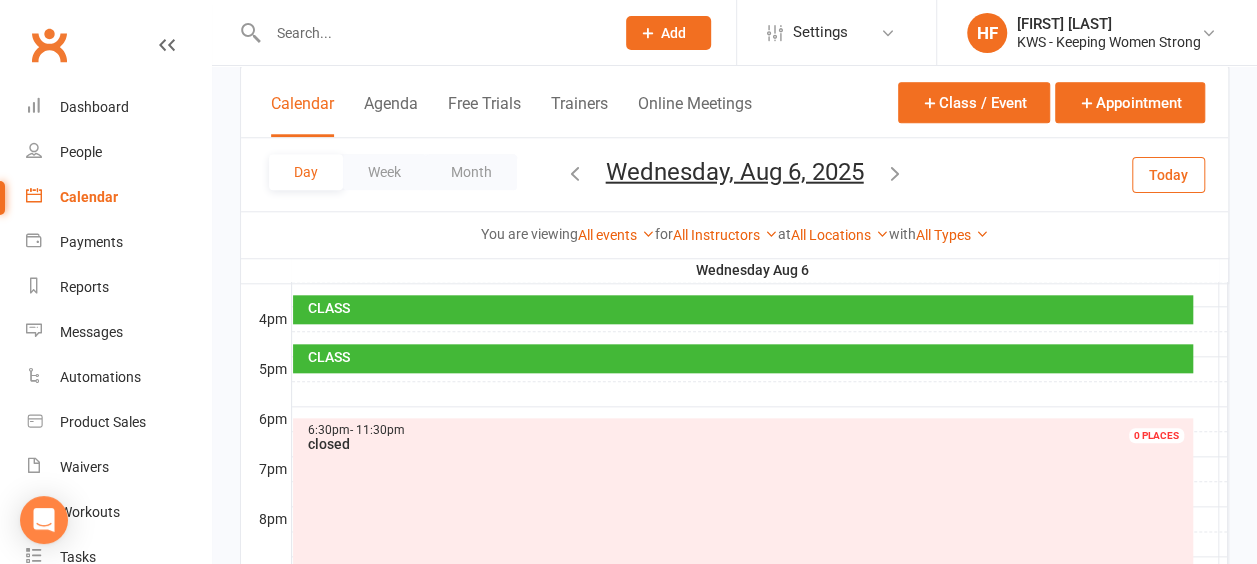 click at bounding box center [760, 394] 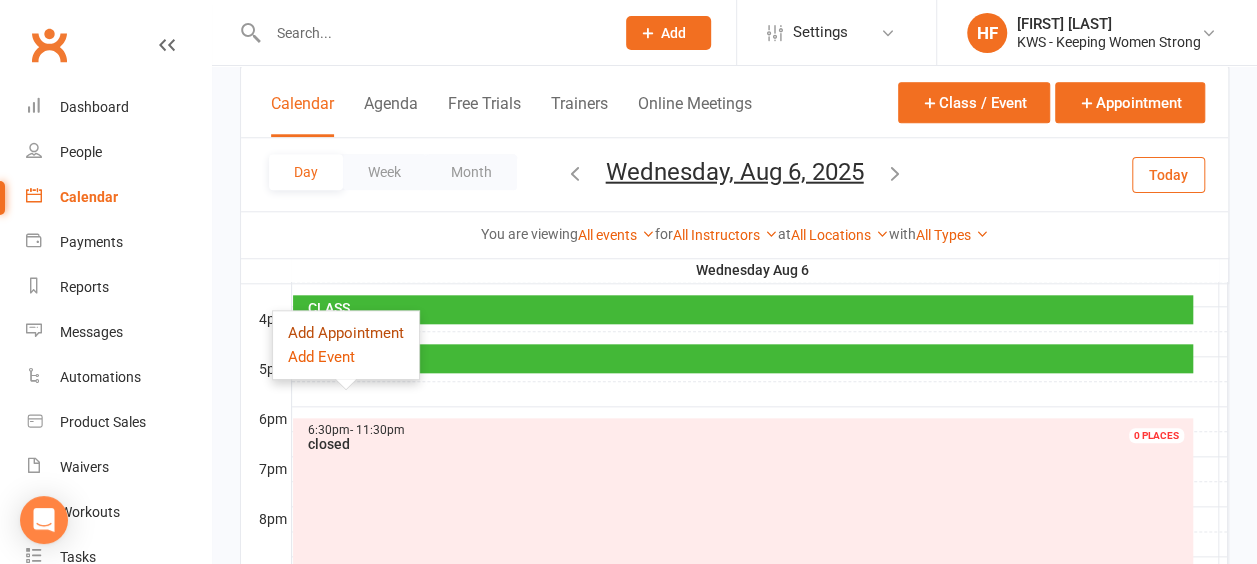 click on "Add Appointment" at bounding box center (346, 333) 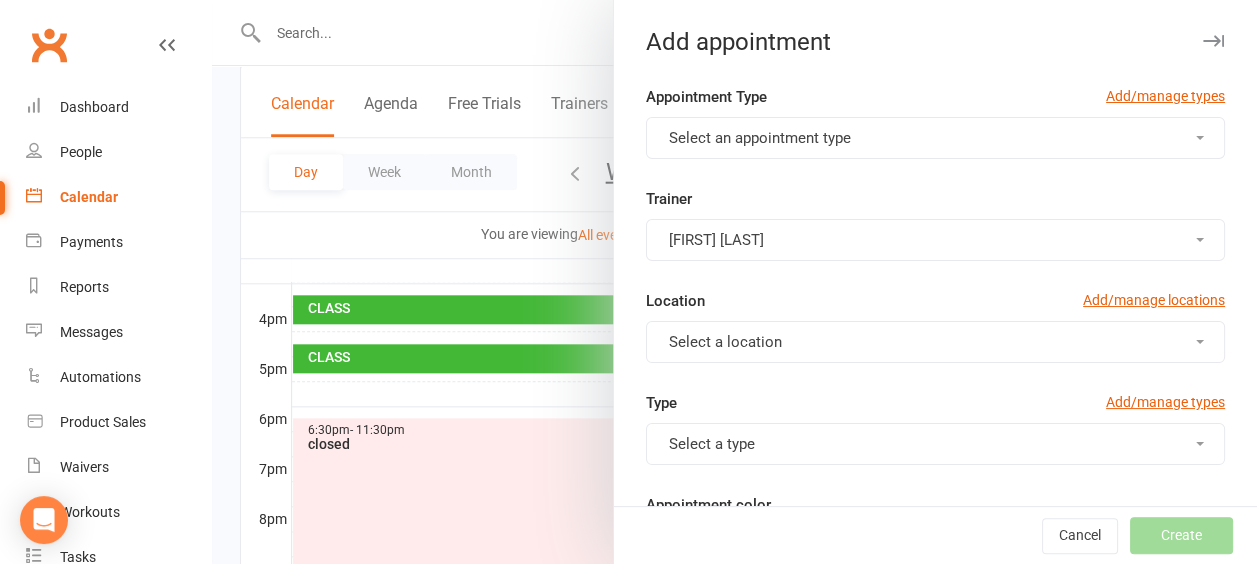 click at bounding box center (1200, 138) 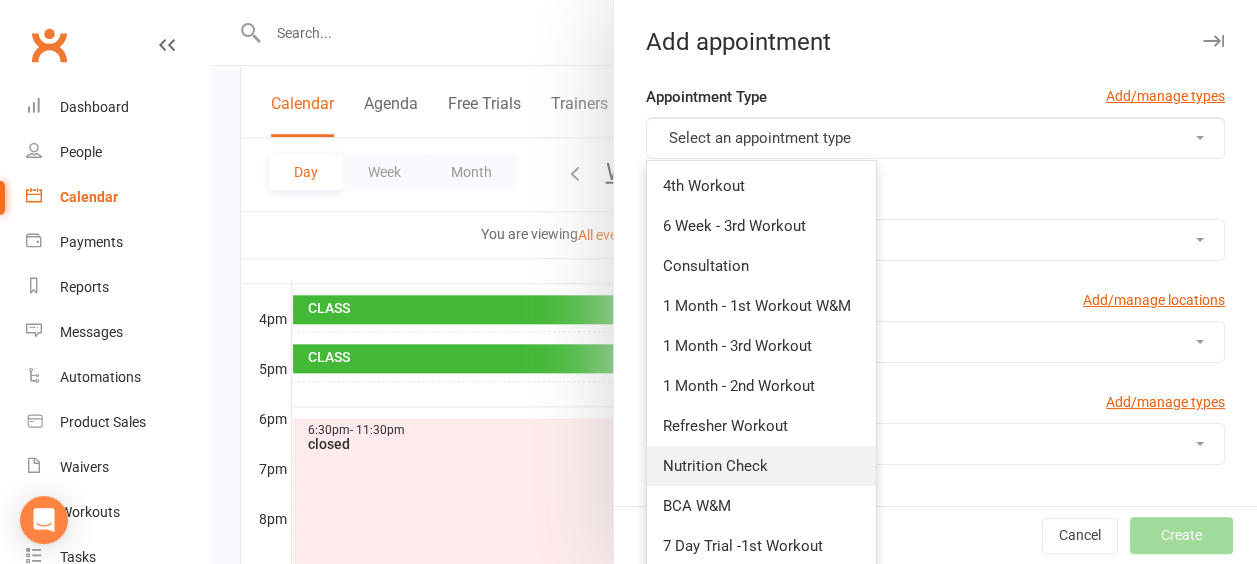 click on "Nutrition Check" at bounding box center (715, 466) 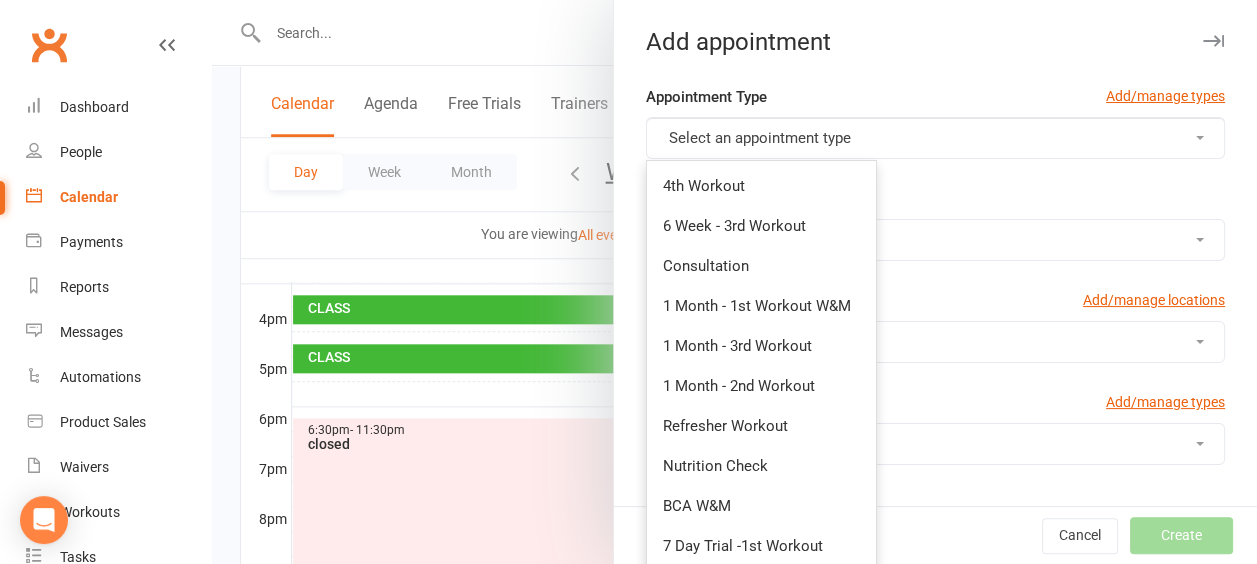 type on "6:00pm" 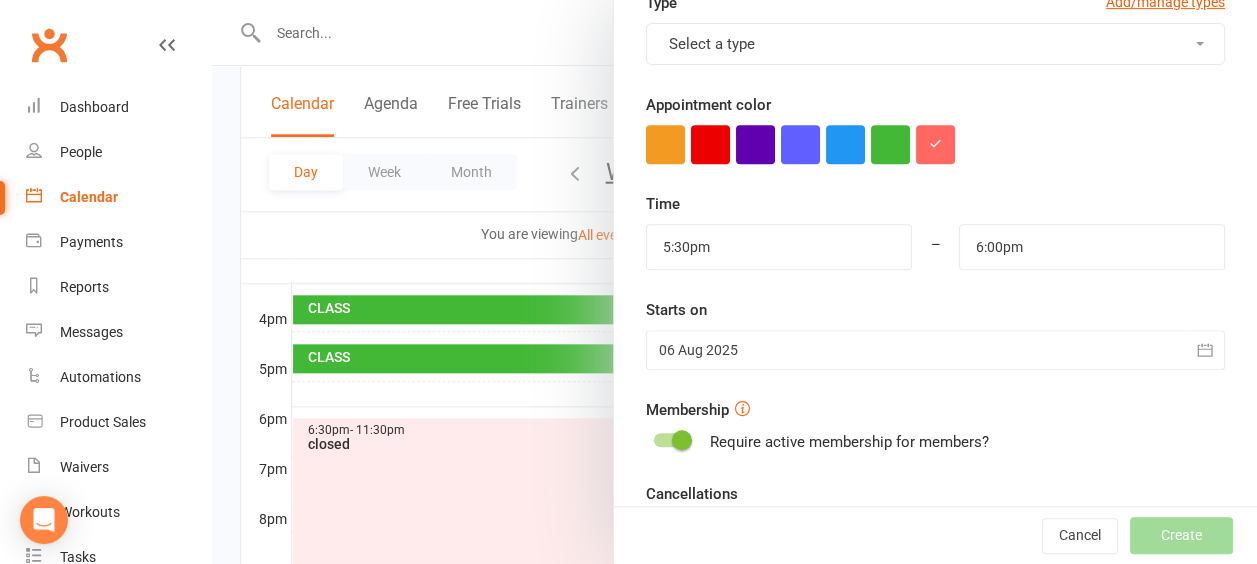 scroll, scrollTop: 674, scrollLeft: 0, axis: vertical 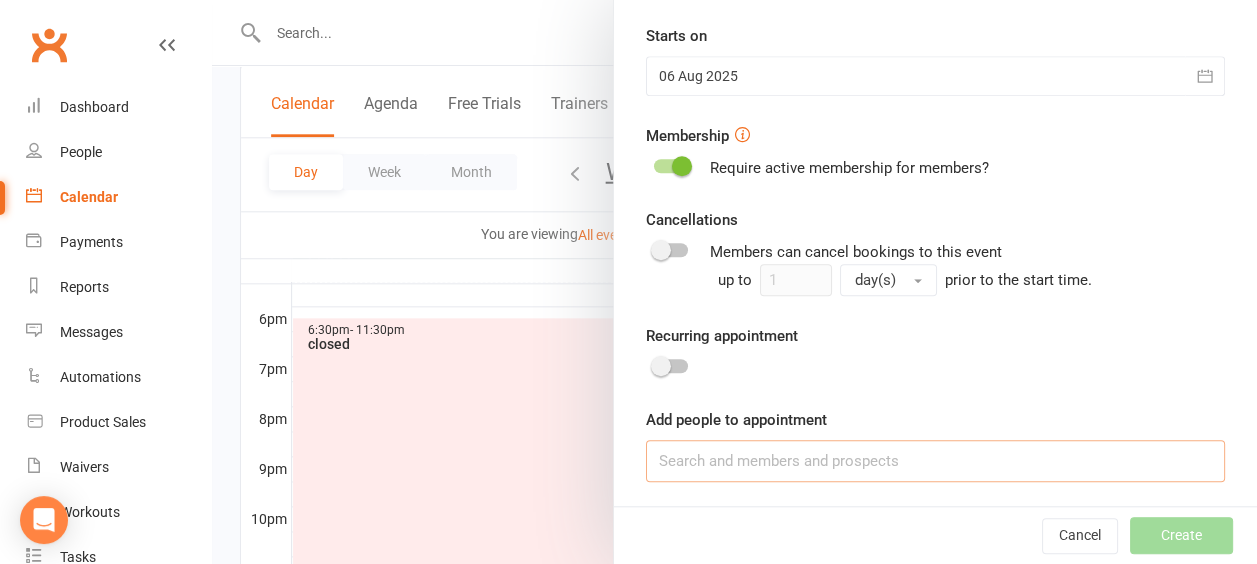 click at bounding box center (935, 461) 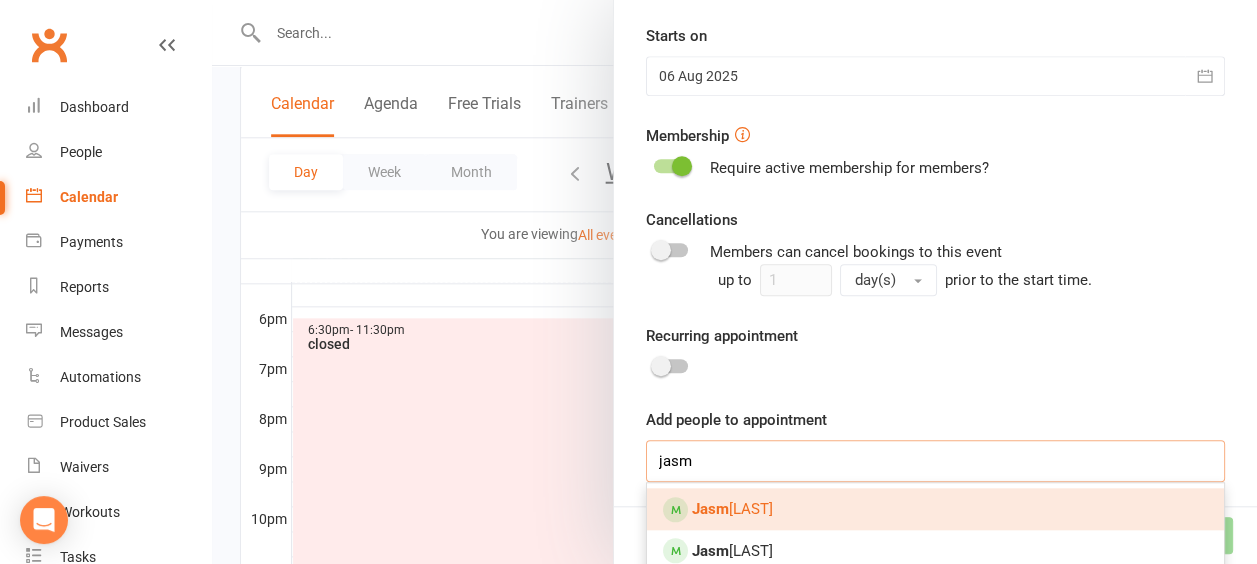 scroll, scrollTop: 683, scrollLeft: 0, axis: vertical 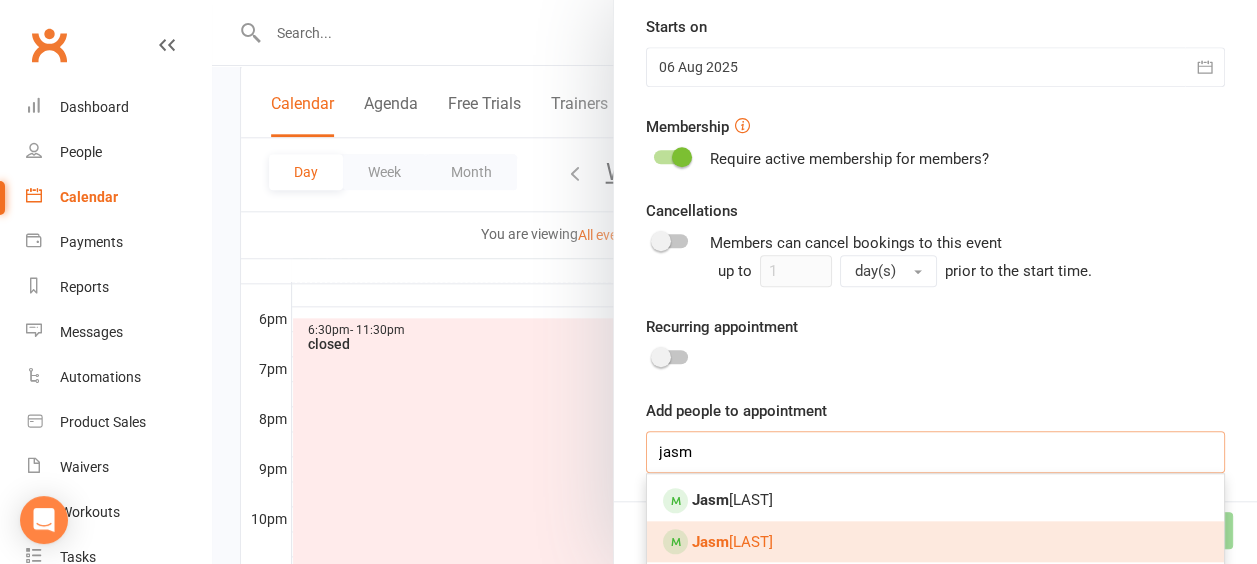 type on "jasm" 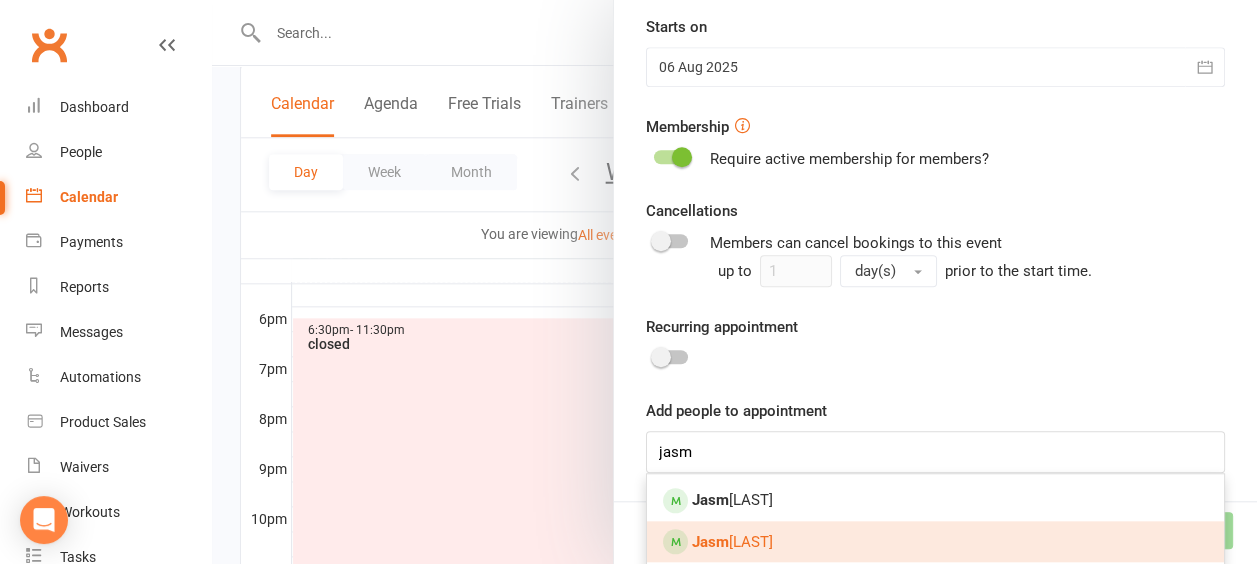 click on "[FIRST] [LAST]" at bounding box center [732, 542] 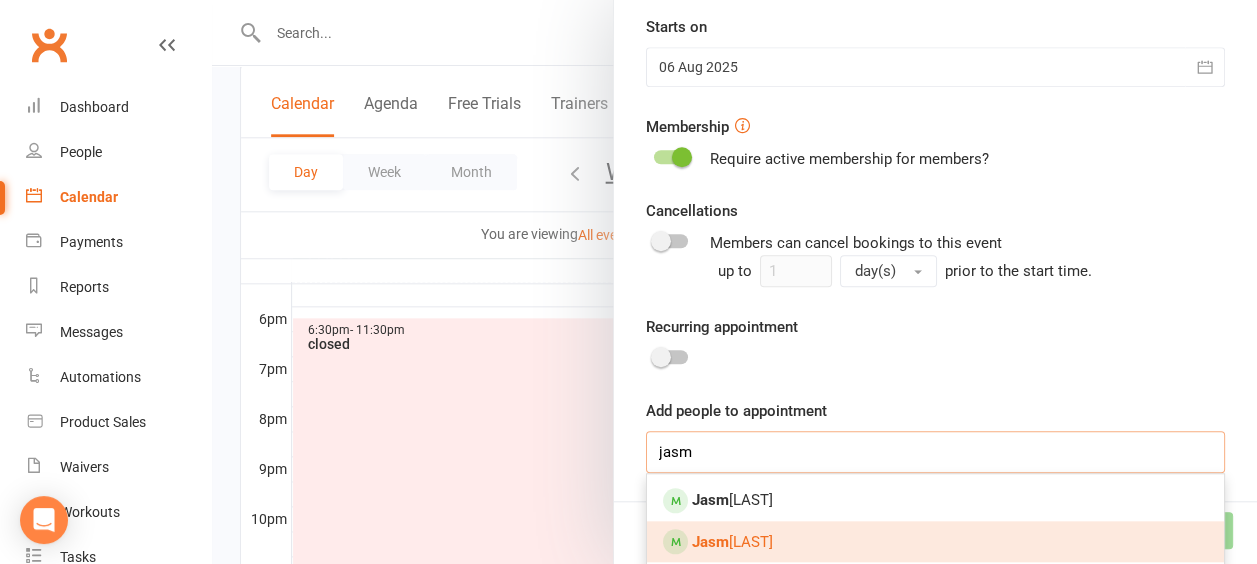 type 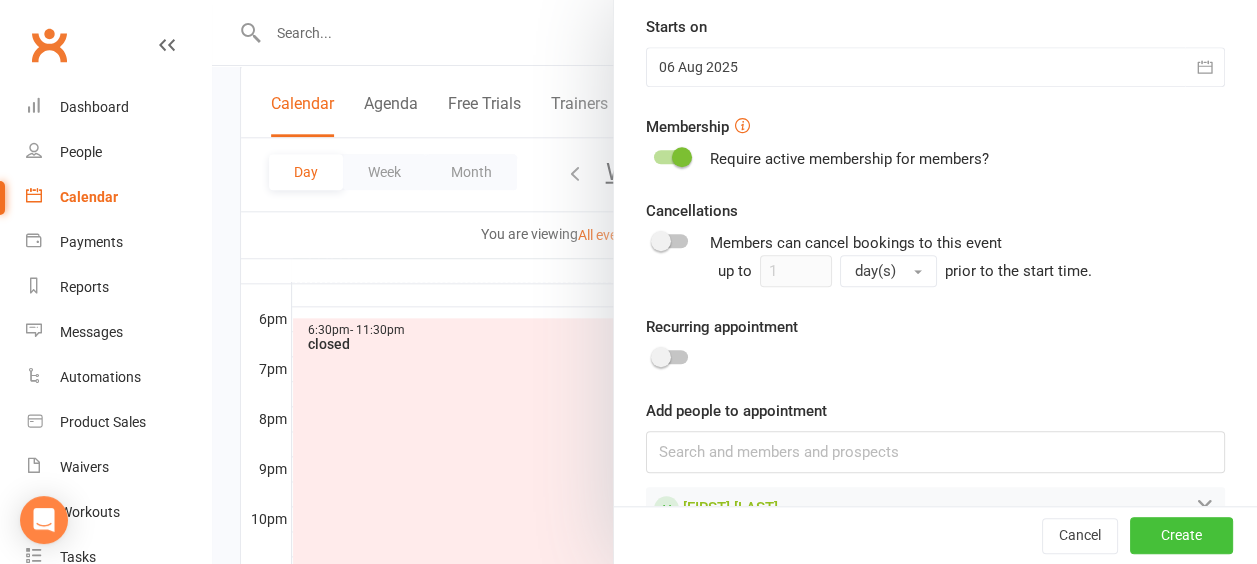 click on "Create" at bounding box center [1181, 536] 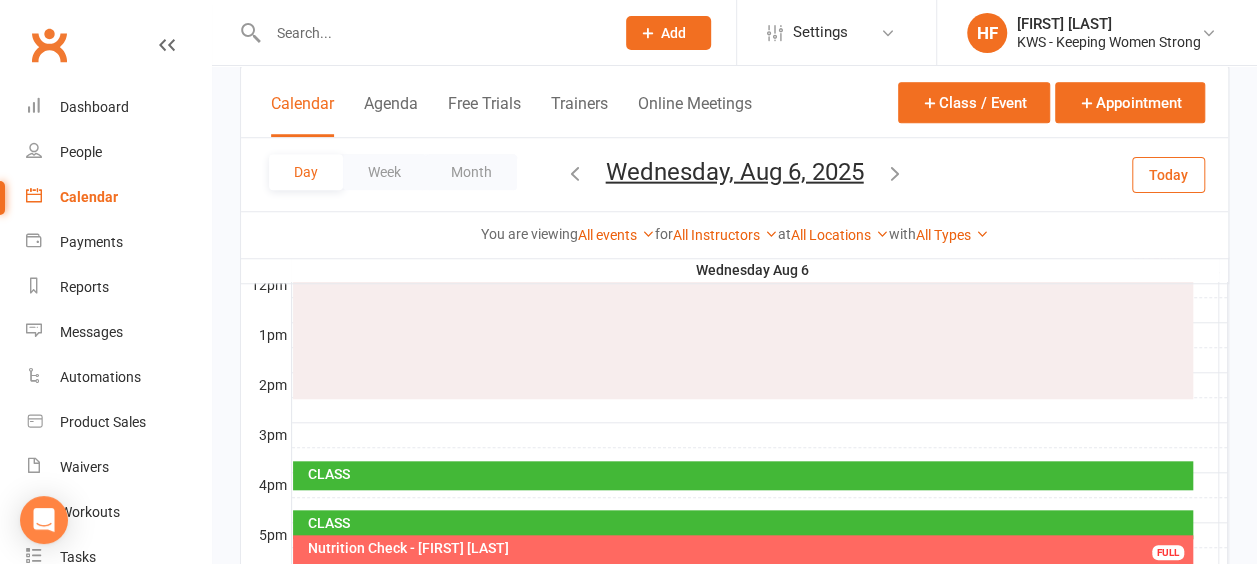 scroll, scrollTop: 700, scrollLeft: 0, axis: vertical 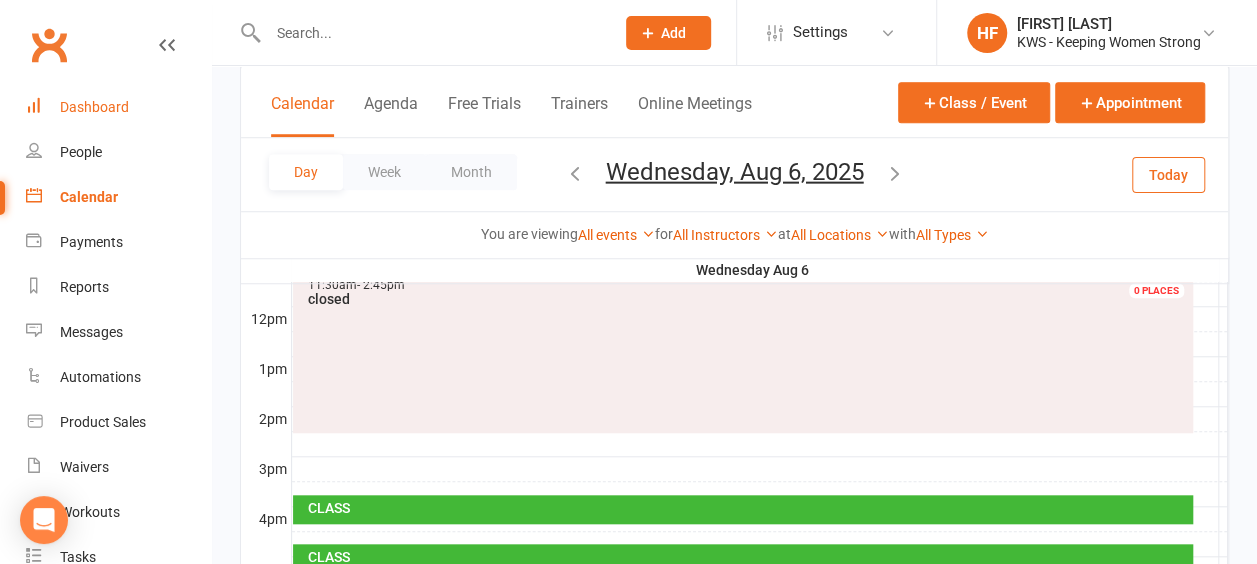 click on "Dashboard" at bounding box center (94, 107) 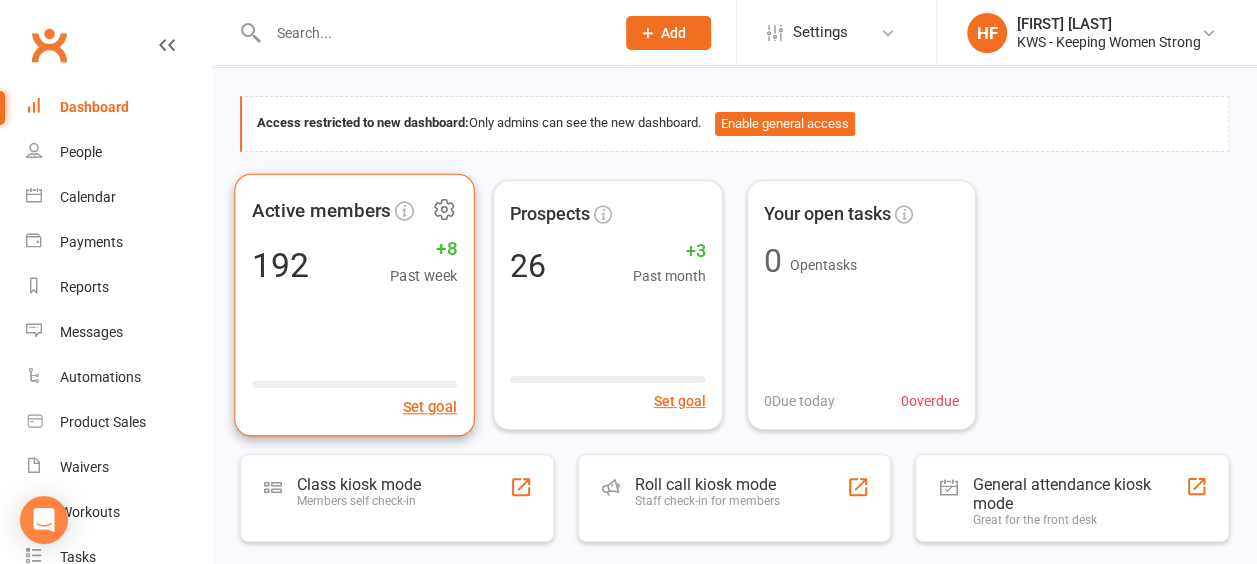 scroll, scrollTop: 100, scrollLeft: 0, axis: vertical 